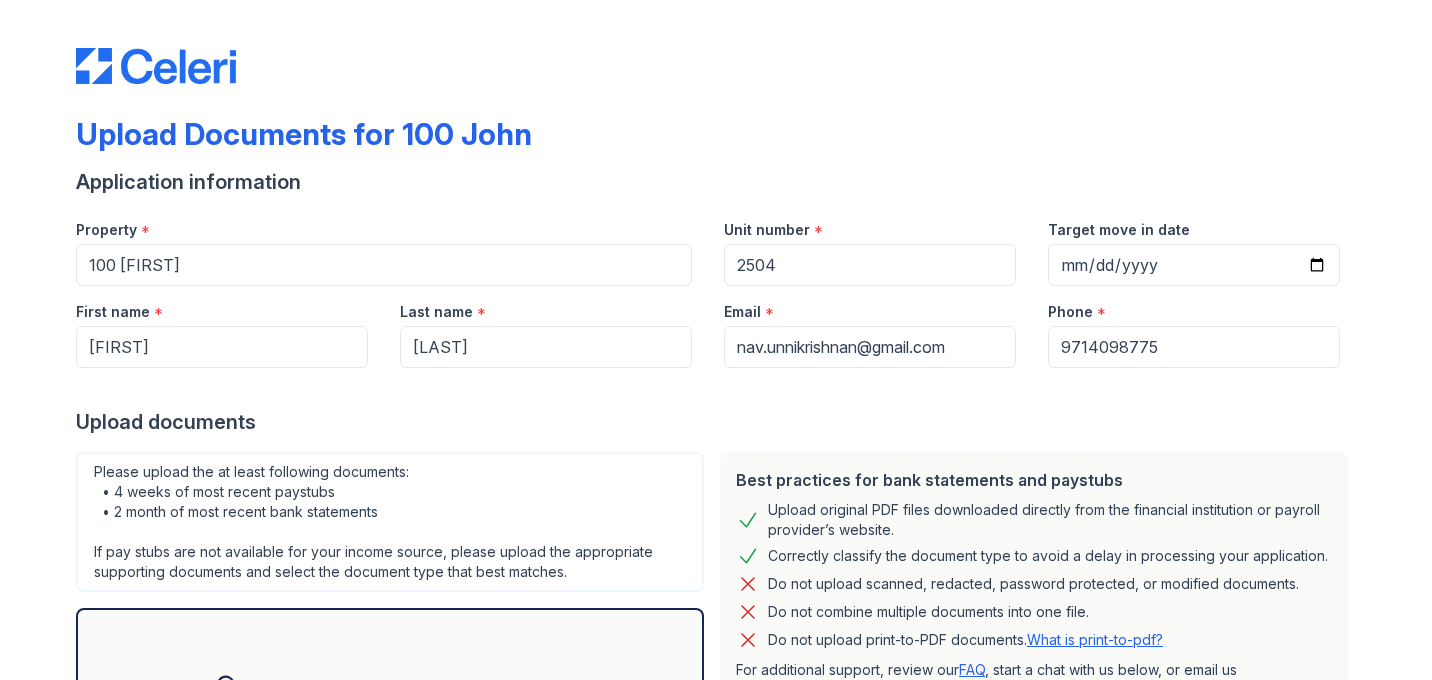 scroll, scrollTop: 0, scrollLeft: 0, axis: both 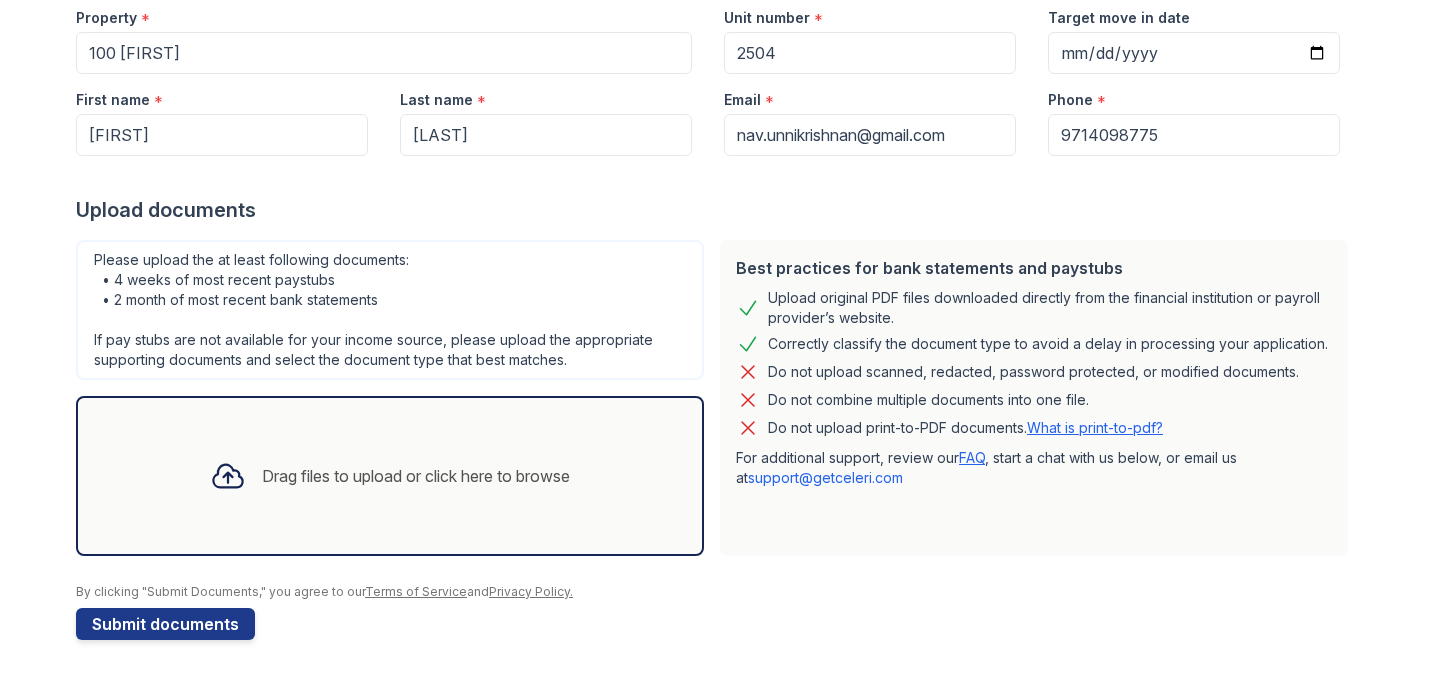 click on "Drag files to upload or click here to browse" at bounding box center [390, 476] 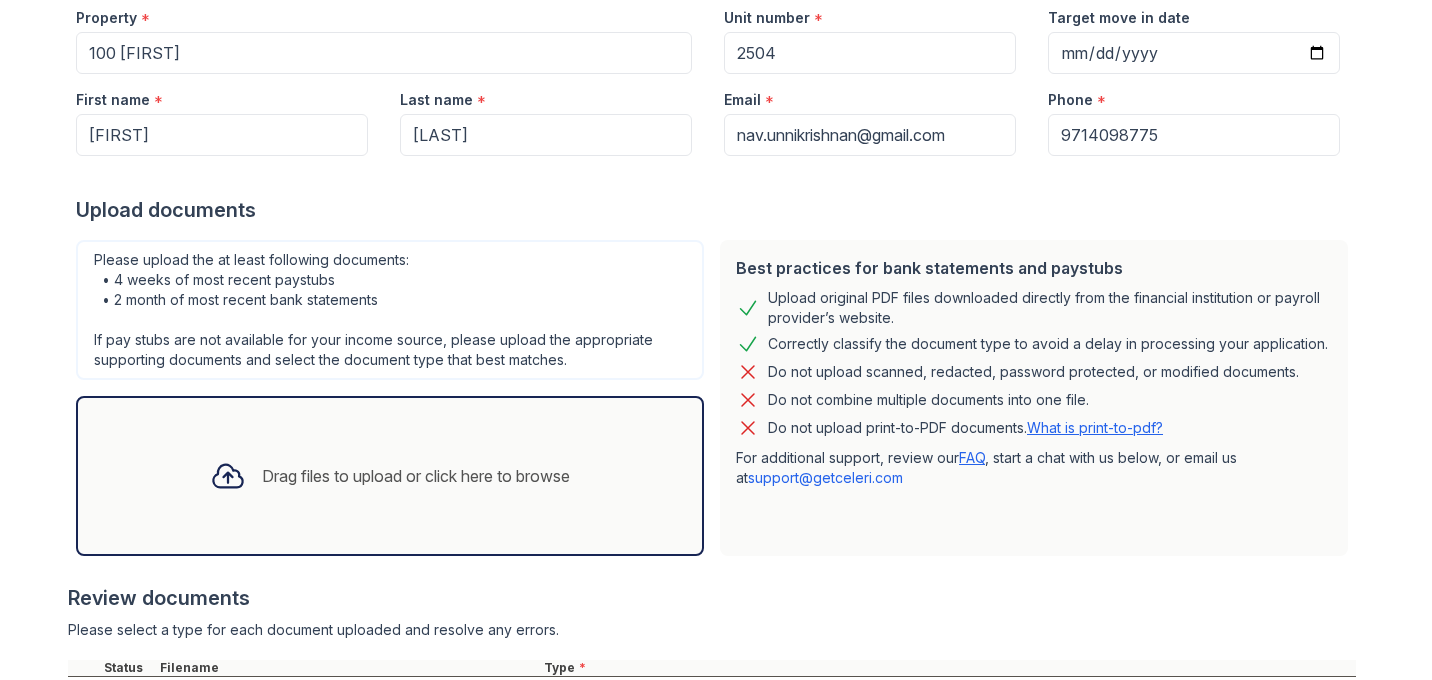 scroll, scrollTop: 394, scrollLeft: 0, axis: vertical 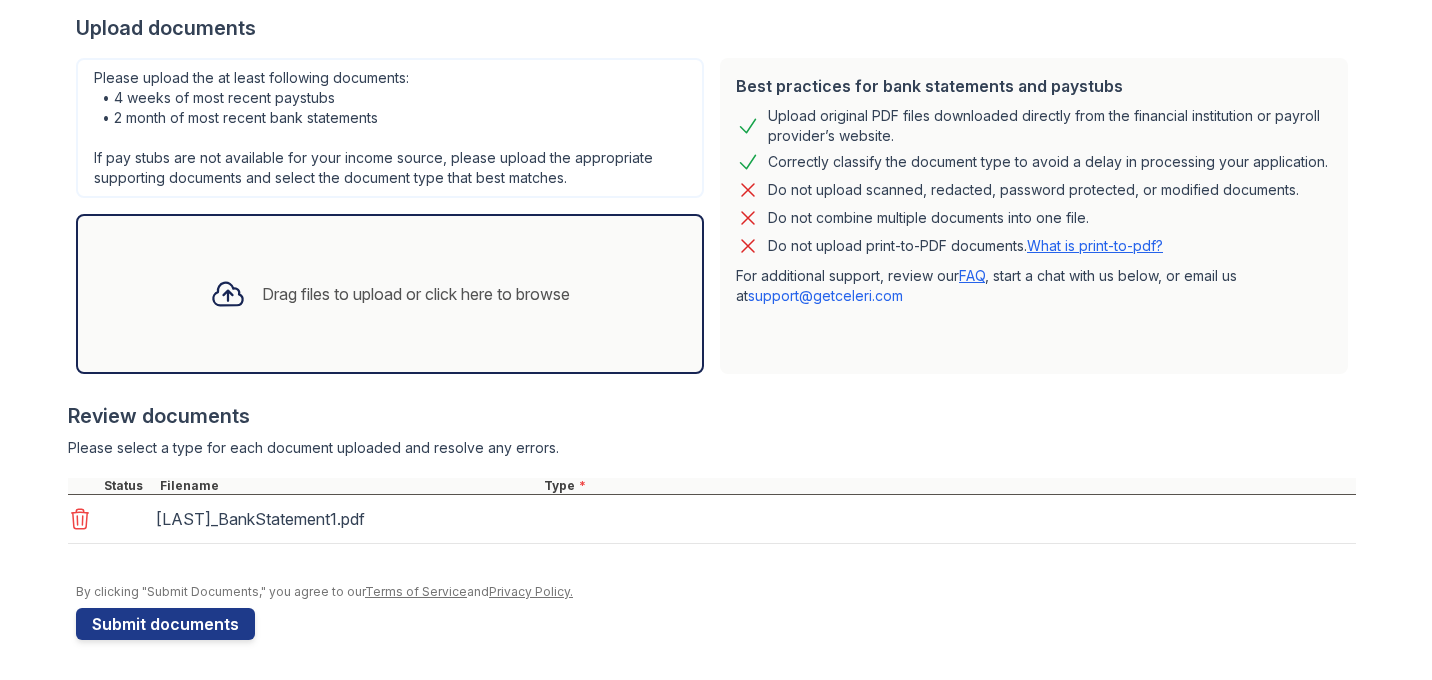 click on "Drag files to upload or click here to browse" at bounding box center (416, 294) 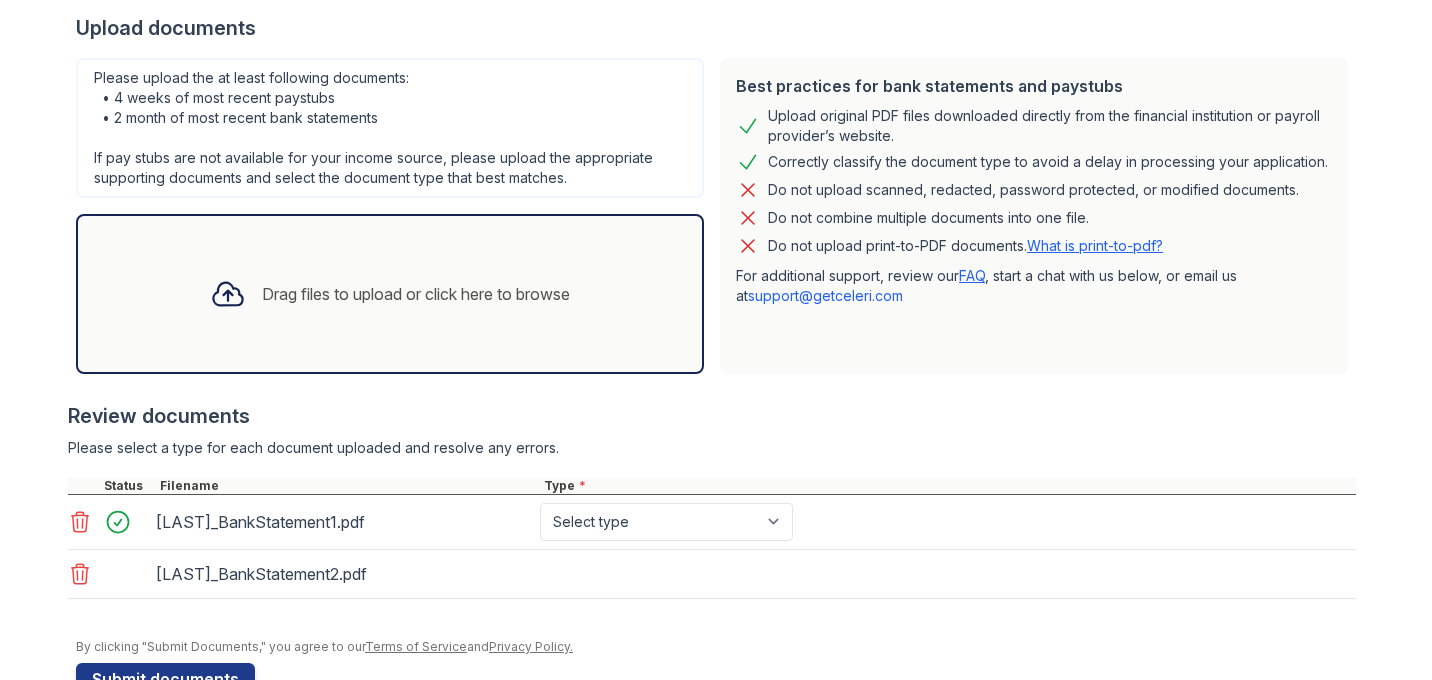 click on "Drag files to upload or click here to browse" at bounding box center [390, 294] 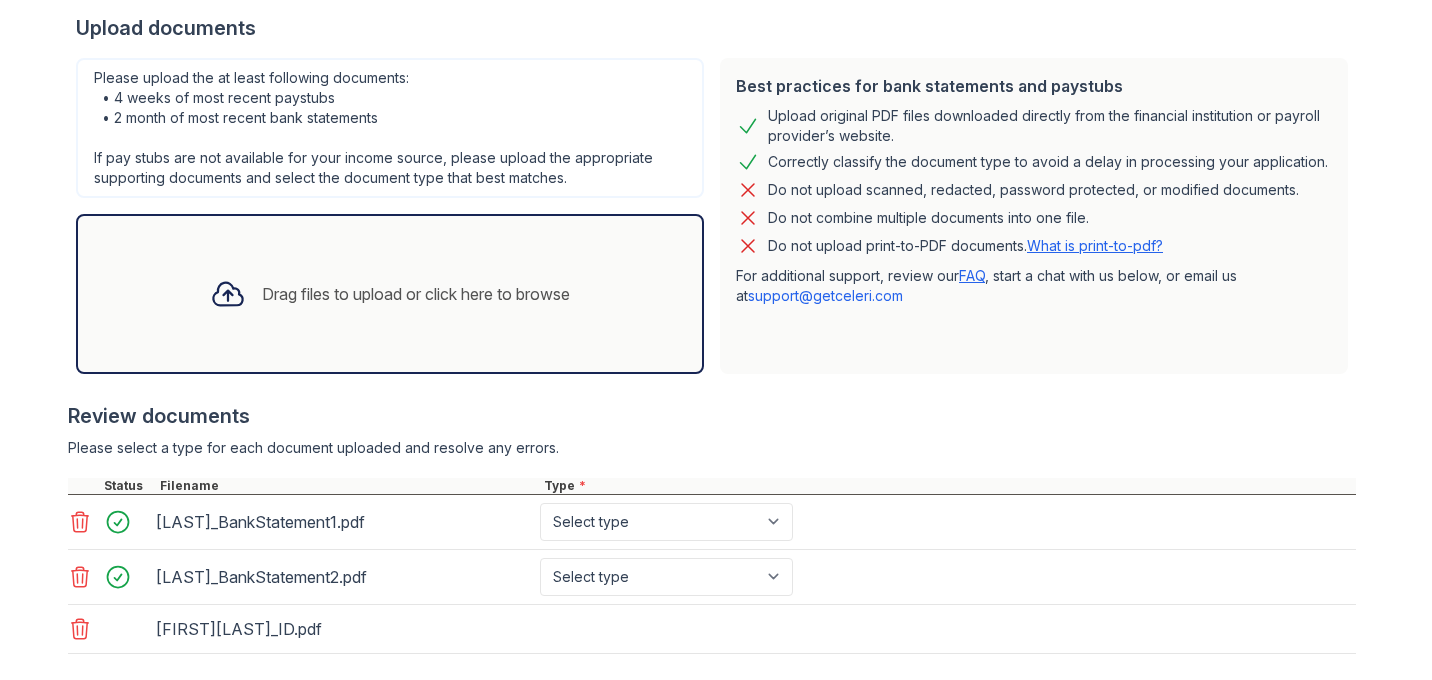 click on "Drag files to upload or click here to browse" at bounding box center (390, 294) 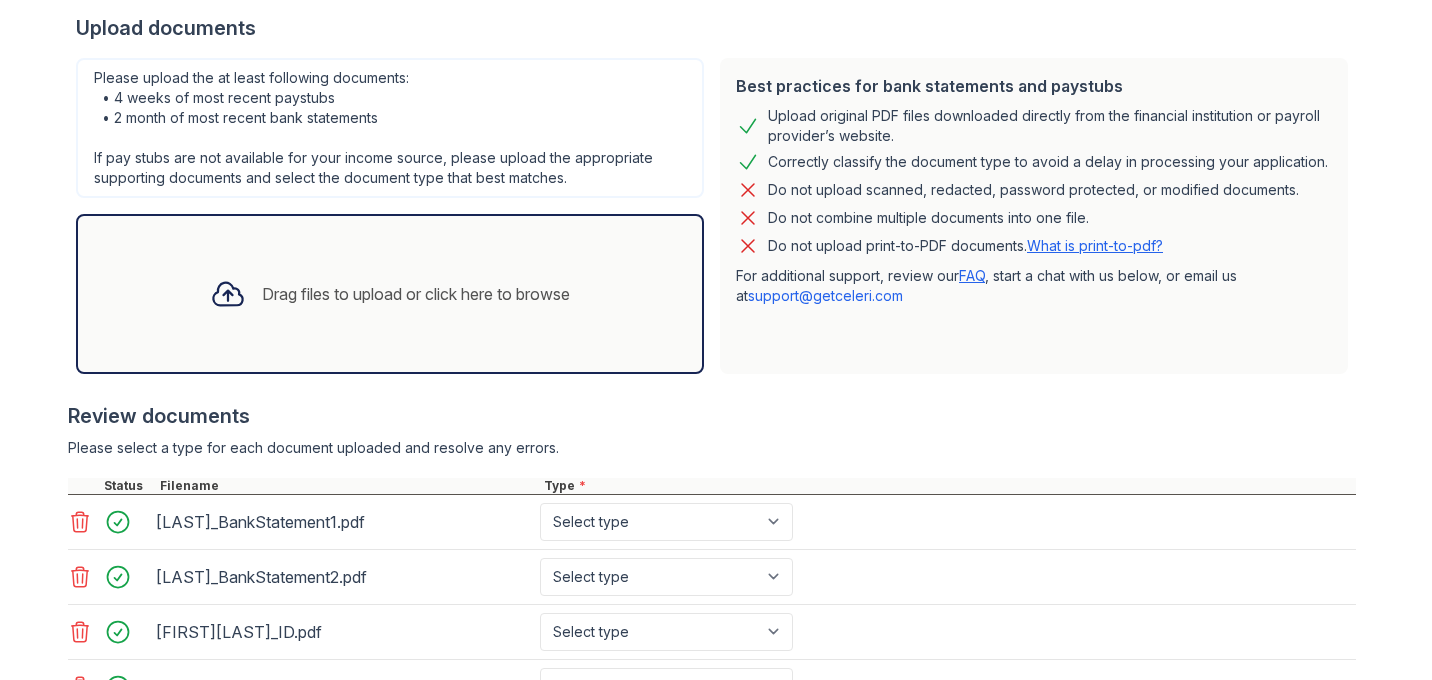 scroll, scrollTop: 565, scrollLeft: 0, axis: vertical 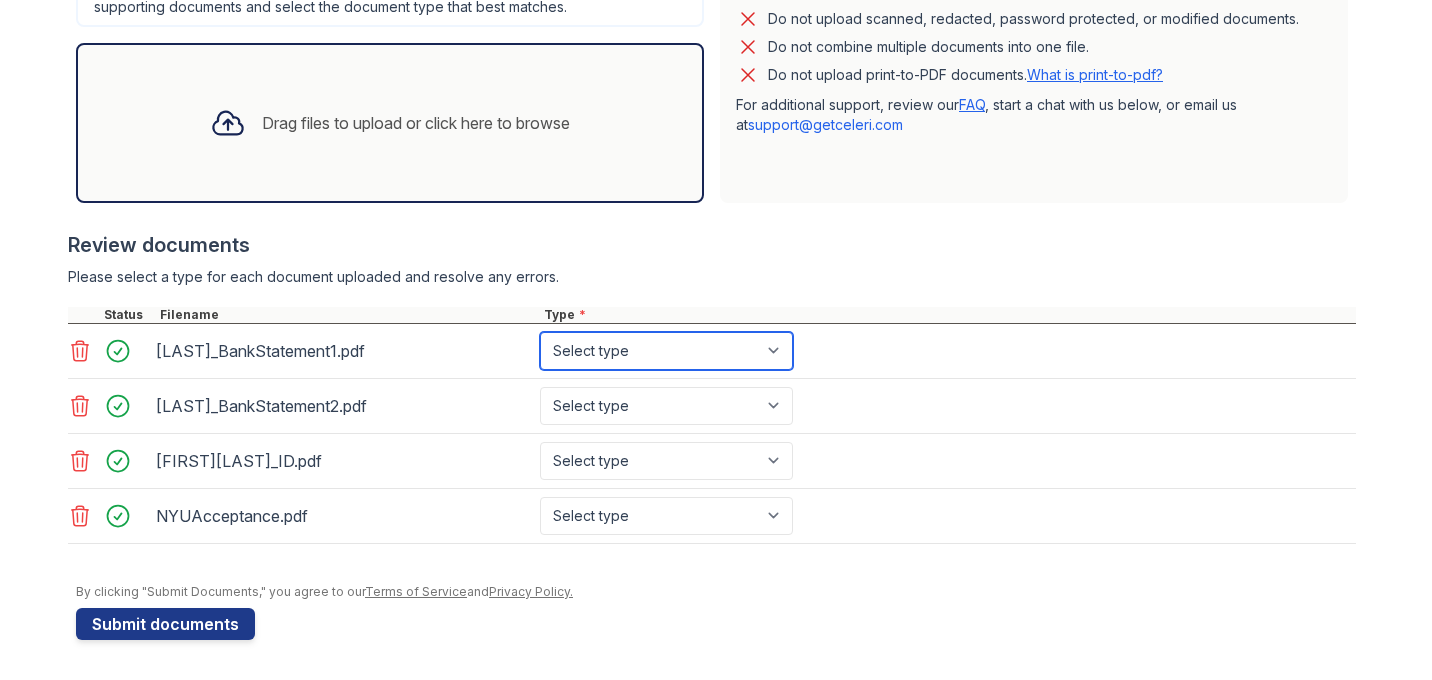 click on "Select type
Paystub
Bank Statement
Offer Letter
Tax Documents
Benefit Award Letter
Investment Account Statement
Other" at bounding box center [666, 351] 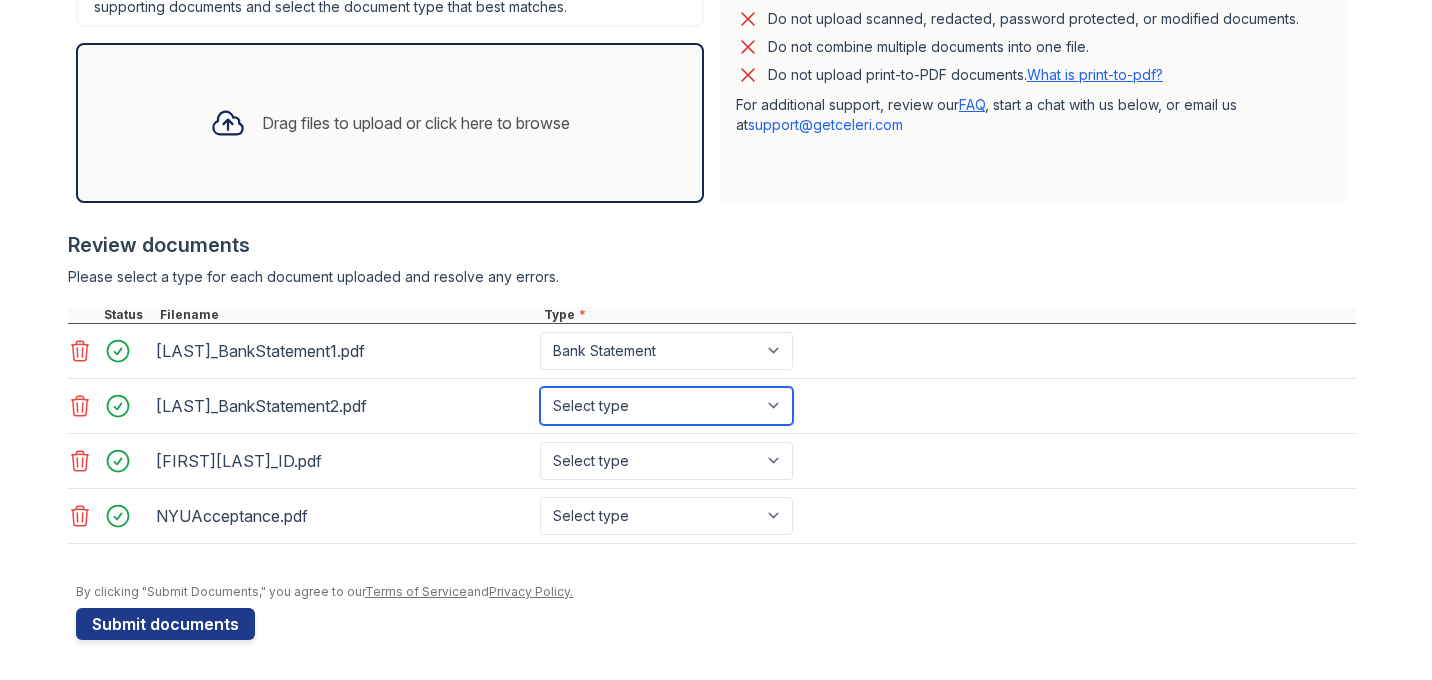 drag, startPoint x: 578, startPoint y: 344, endPoint x: 661, endPoint y: 398, distance: 99.0202 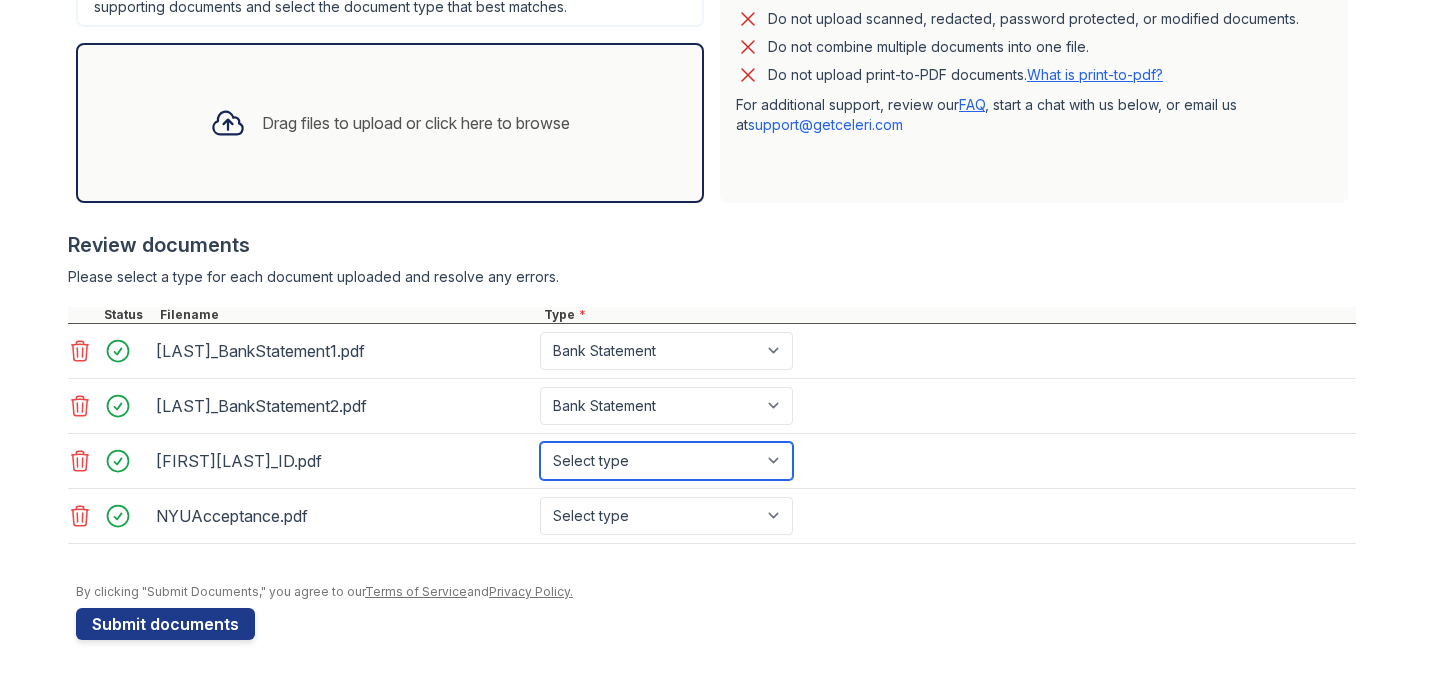 click on "Select type
Paystub
Bank Statement
Offer Letter
Tax Documents
Benefit Award Letter
Investment Account Statement
Other" at bounding box center (666, 461) 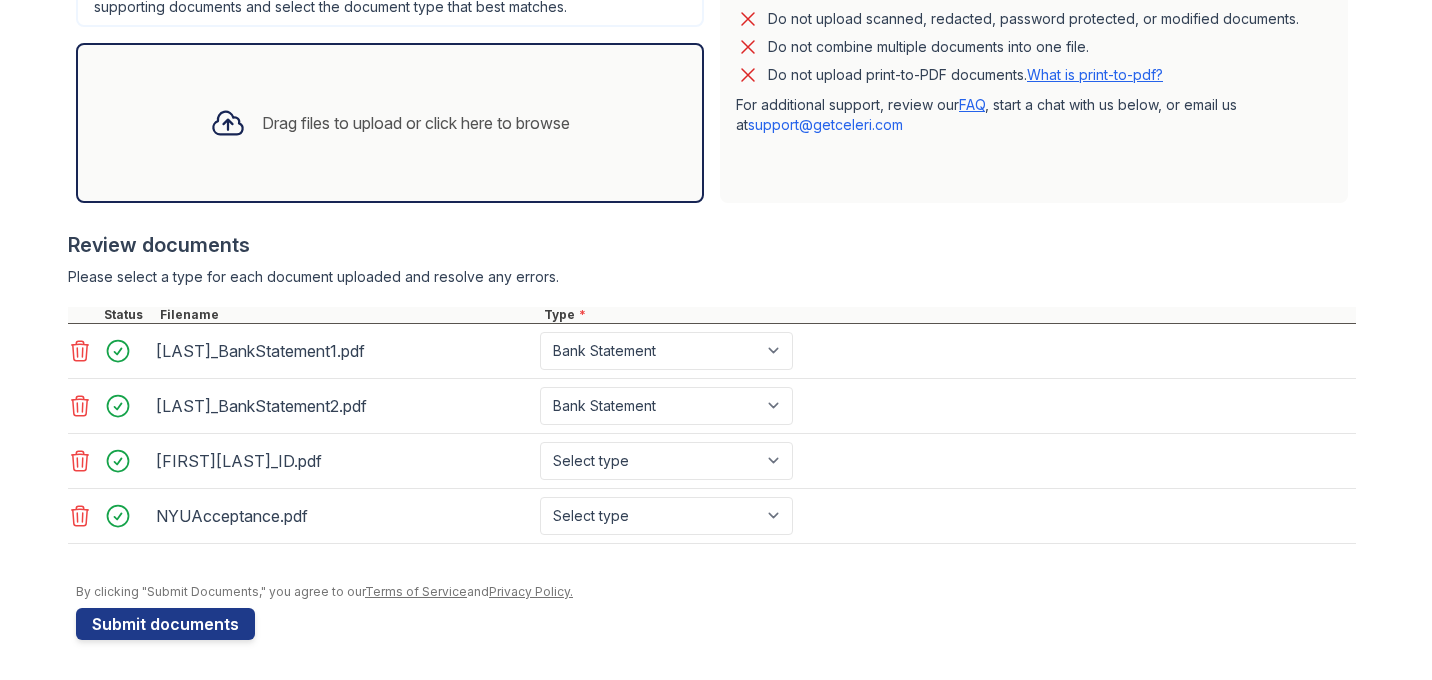 click on "Upload Documents for
100 John
Application information
Property
*
100 John
Unit number
*
2504
Target move in date
2024-09-15
First name
*
Navaneeth
Last name
*
Unnikrishnan
Email
*
nav.unnikrishnan@gmail.com
Phone
*
9714098775
Upload documents
Best practices for bank statements and paystubs
Upload original PDF files downloaded directly from the financial institution or payroll provider’s website.
Correctly classify the document type to avoid a delay in processing your application.
Do not upload scanned, redacted, password protected, or modified documents.
Do not combine multiple documents into one file.
Do not upload print-to-PDF documents.
What is print-to-pdf?
FAQ support@getceleri.com" at bounding box center (716, 340) 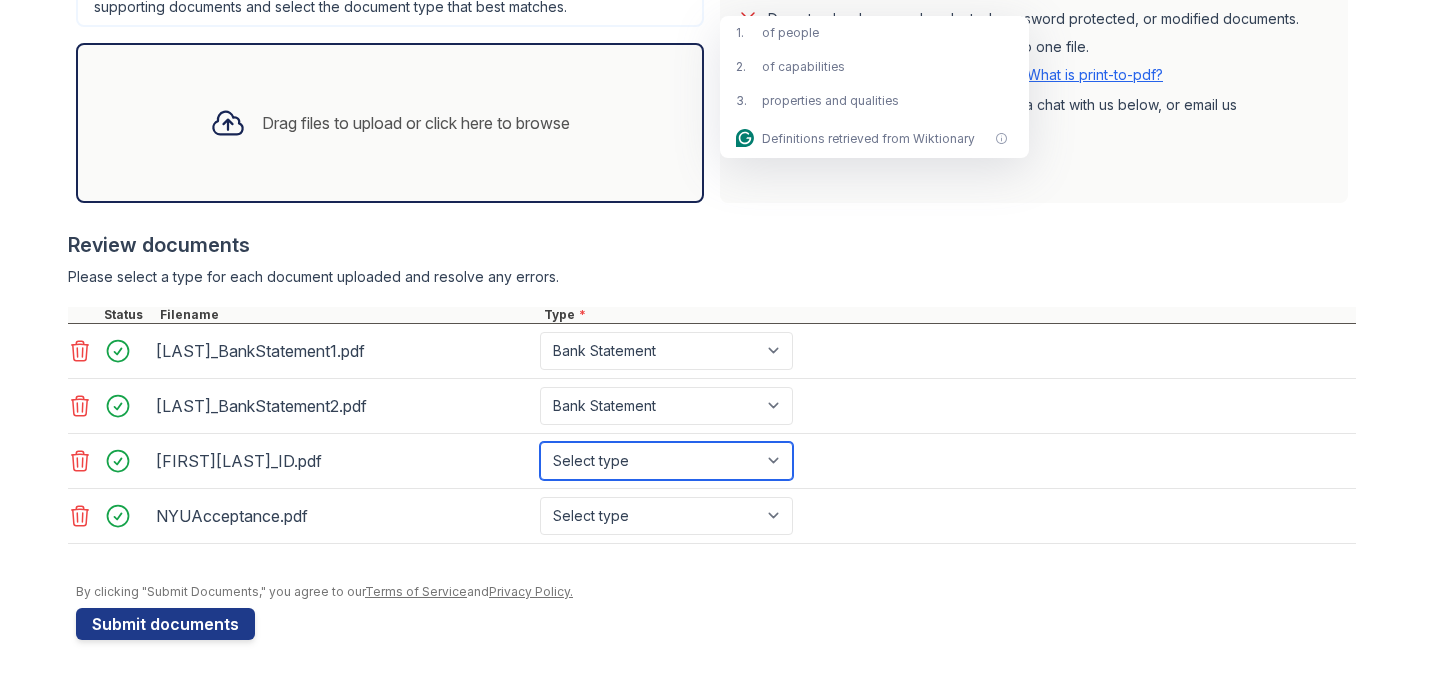 click on "Select type
Paystub
Bank Statement
Offer Letter
Tax Documents
Benefit Award Letter
Investment Account Statement
Other" at bounding box center [666, 461] 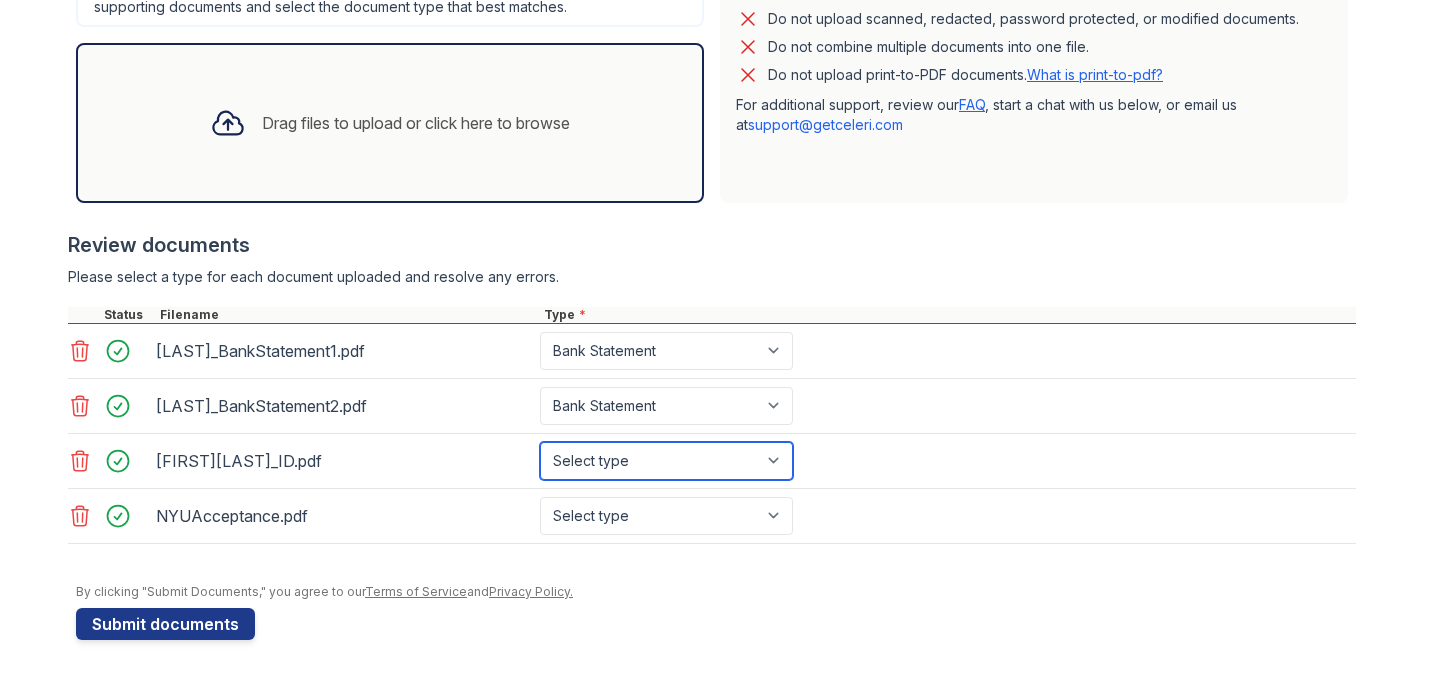 select on "other" 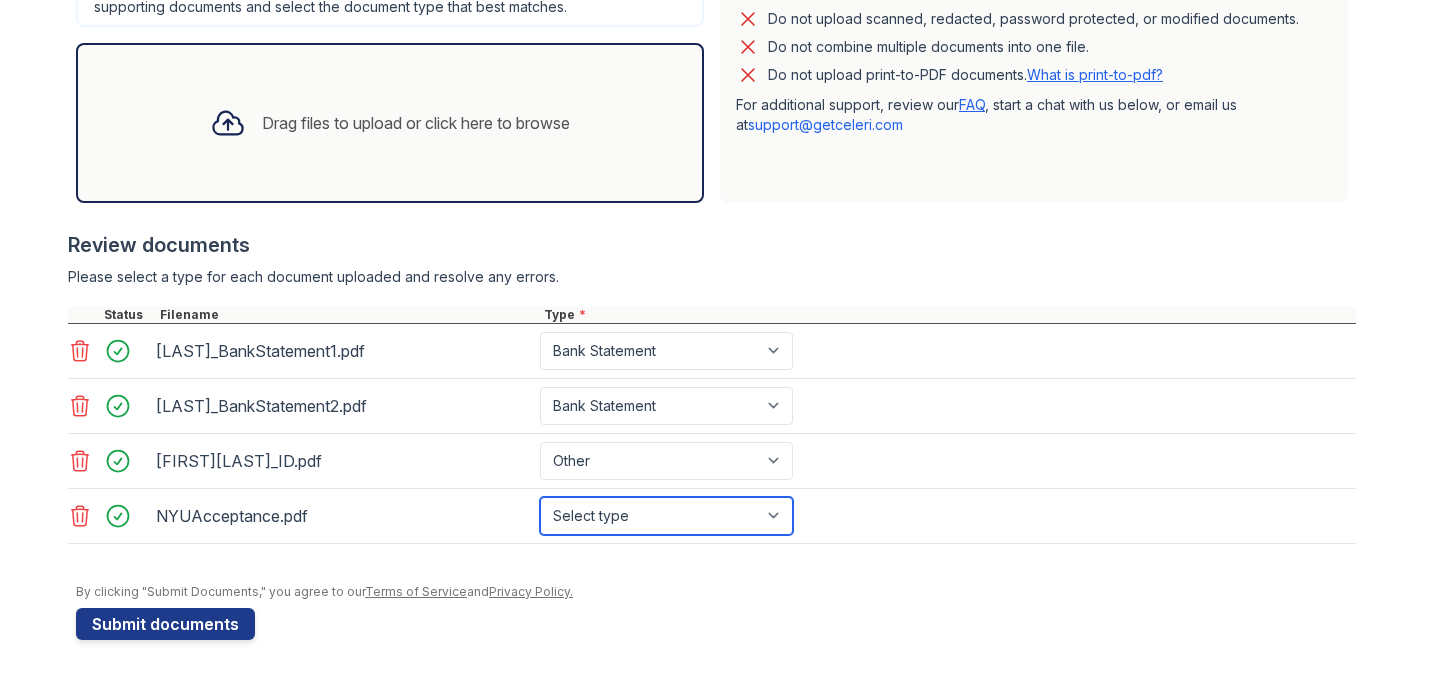 click on "Select type
Paystub
Bank Statement
Offer Letter
Tax Documents
Benefit Award Letter
Investment Account Statement
Other" at bounding box center [666, 516] 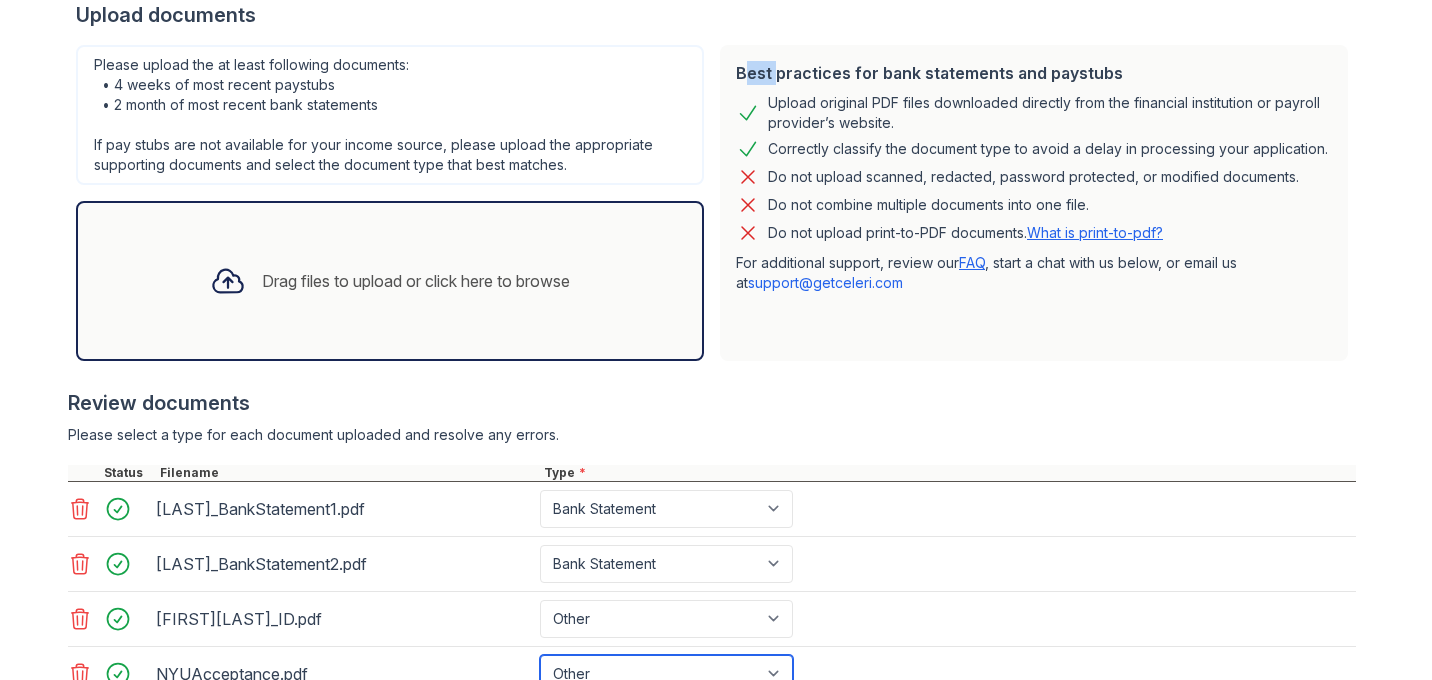 scroll, scrollTop: 565, scrollLeft: 0, axis: vertical 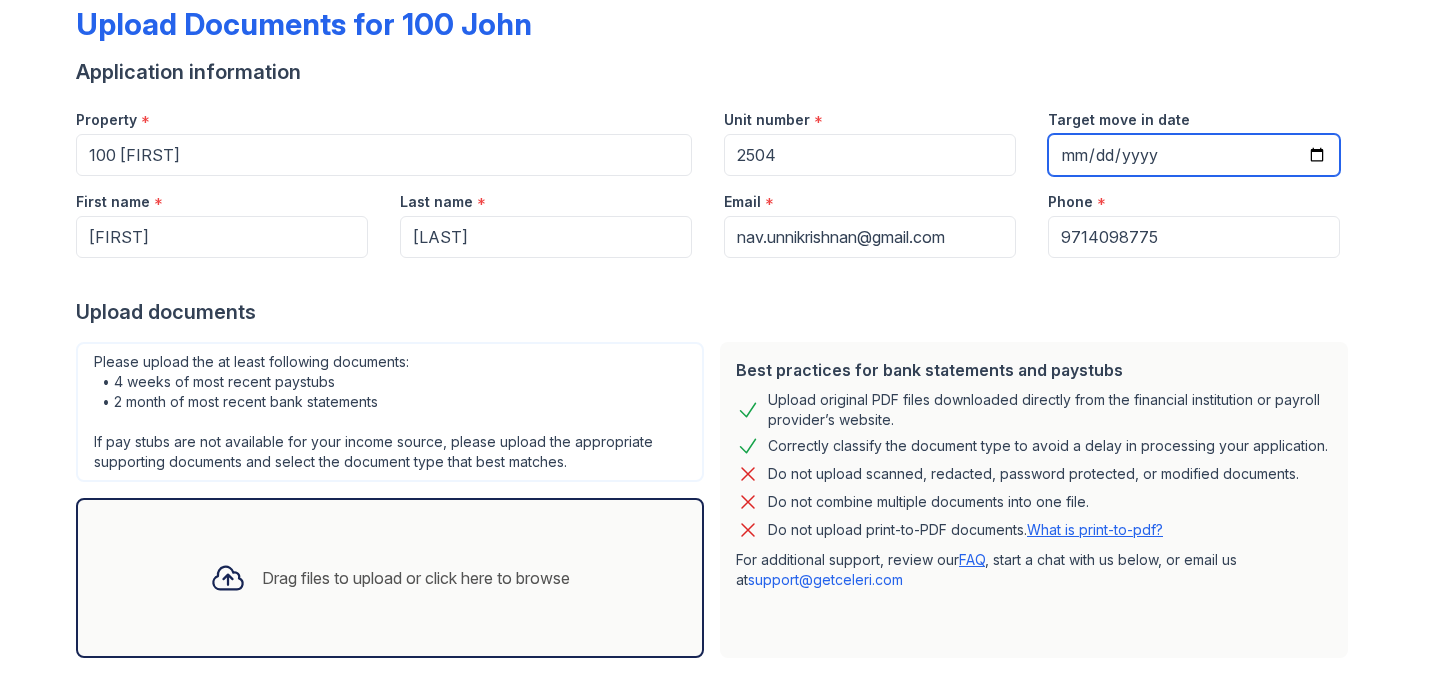 click on "2024-09-15" at bounding box center (1194, 155) 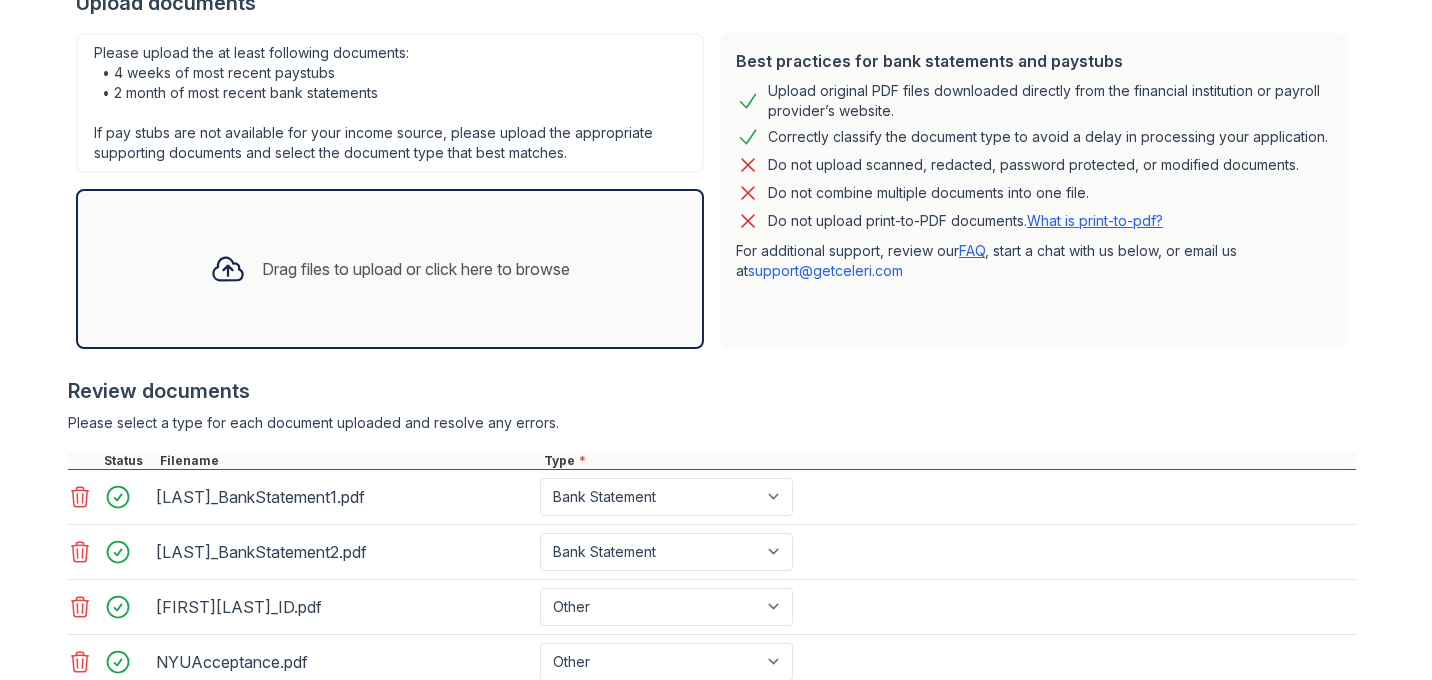 scroll, scrollTop: 565, scrollLeft: 0, axis: vertical 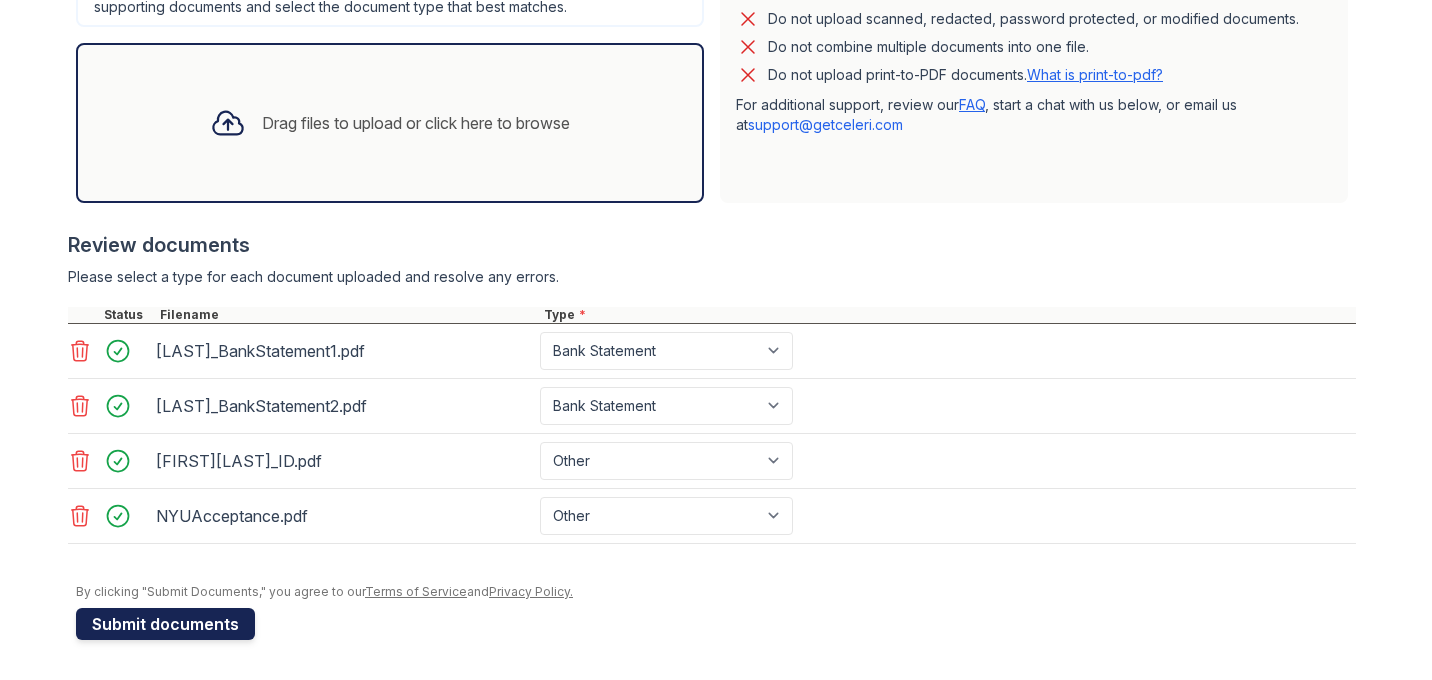 click on "Submit documents" at bounding box center [165, 624] 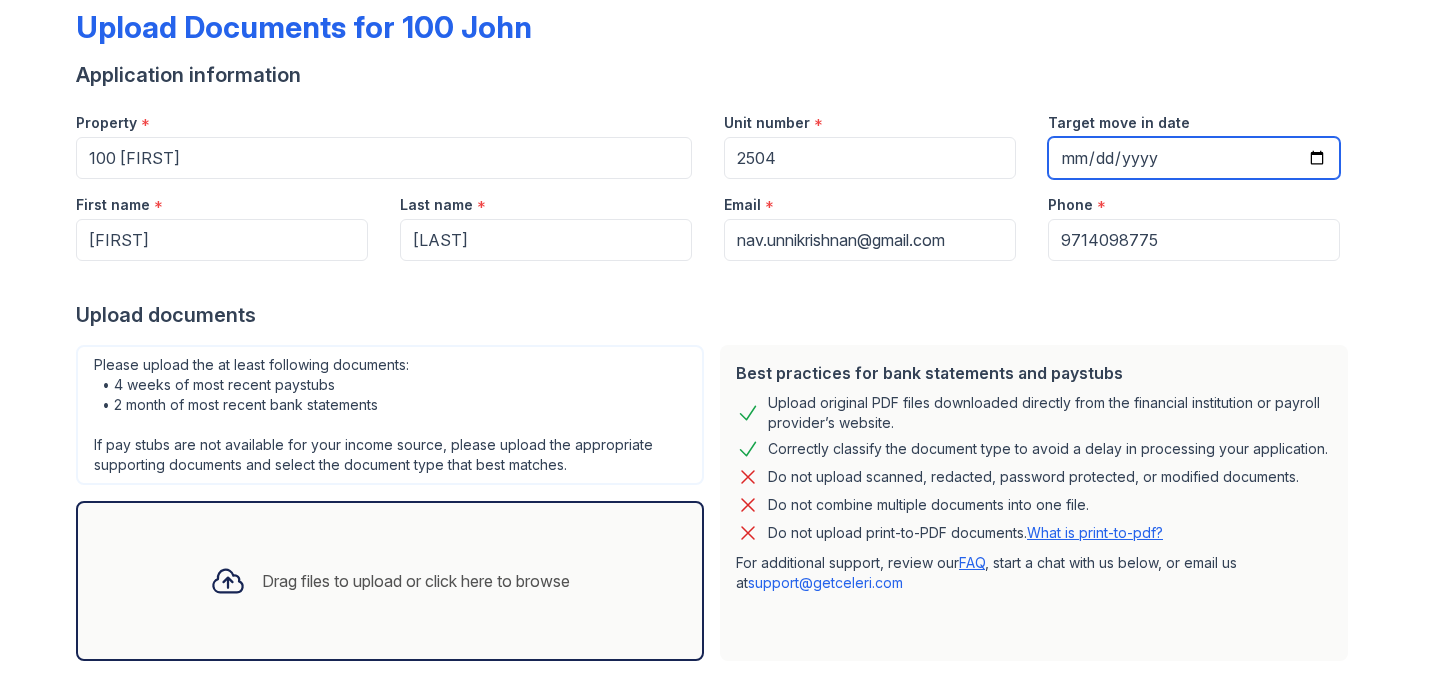 scroll, scrollTop: 95, scrollLeft: 0, axis: vertical 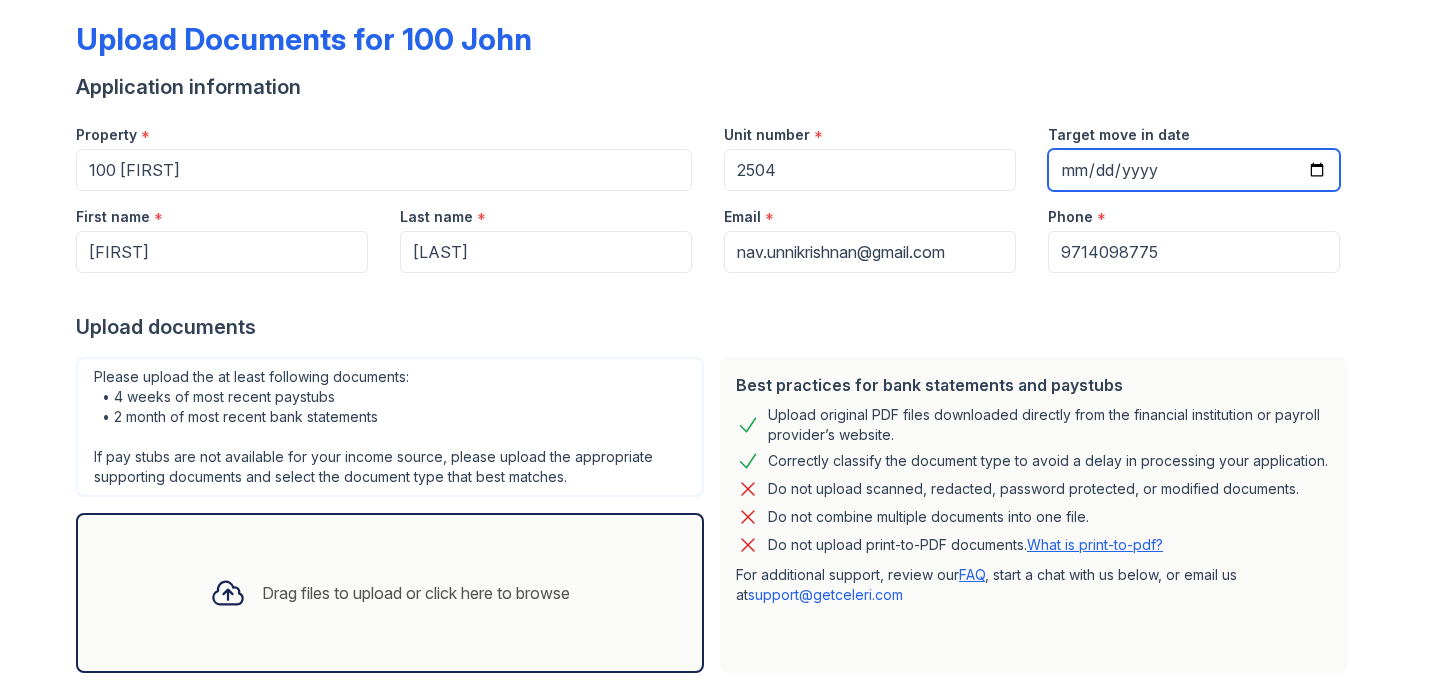 click on "2024-08-15" at bounding box center [1194, 170] 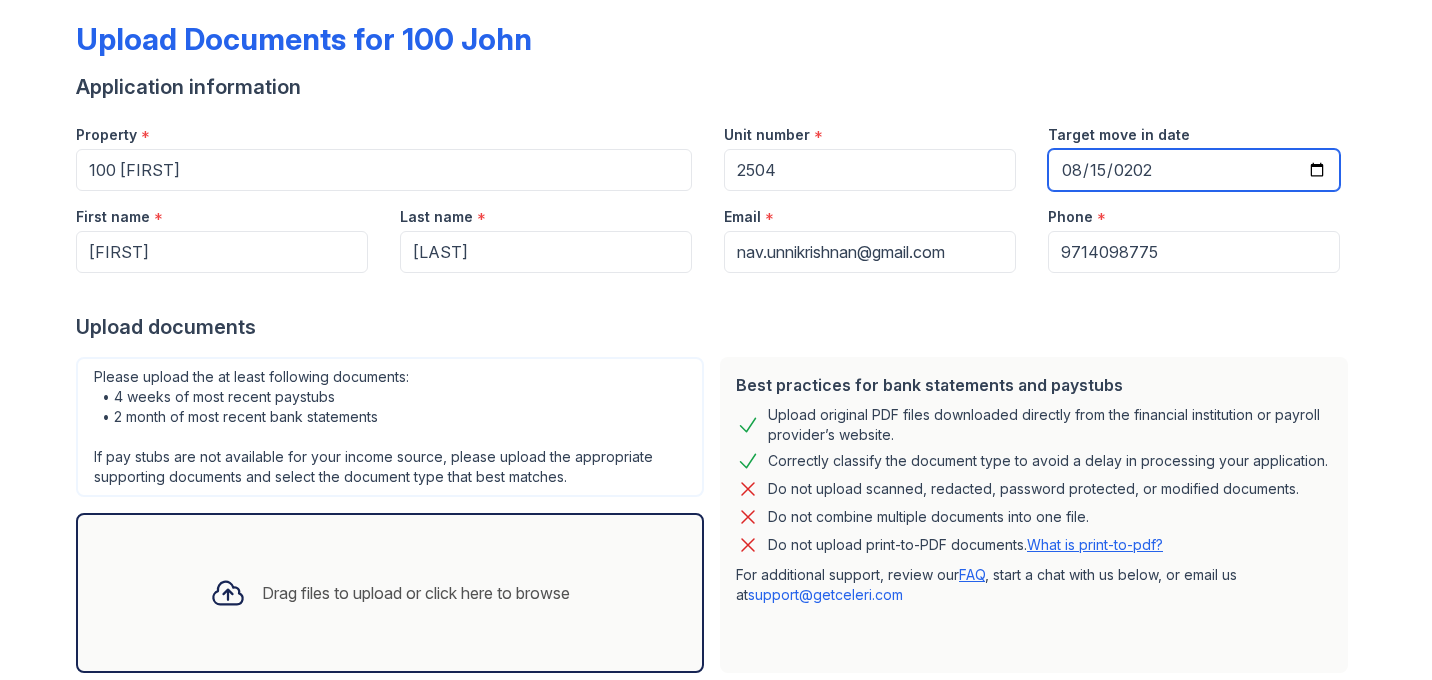 type on "2025-08-15" 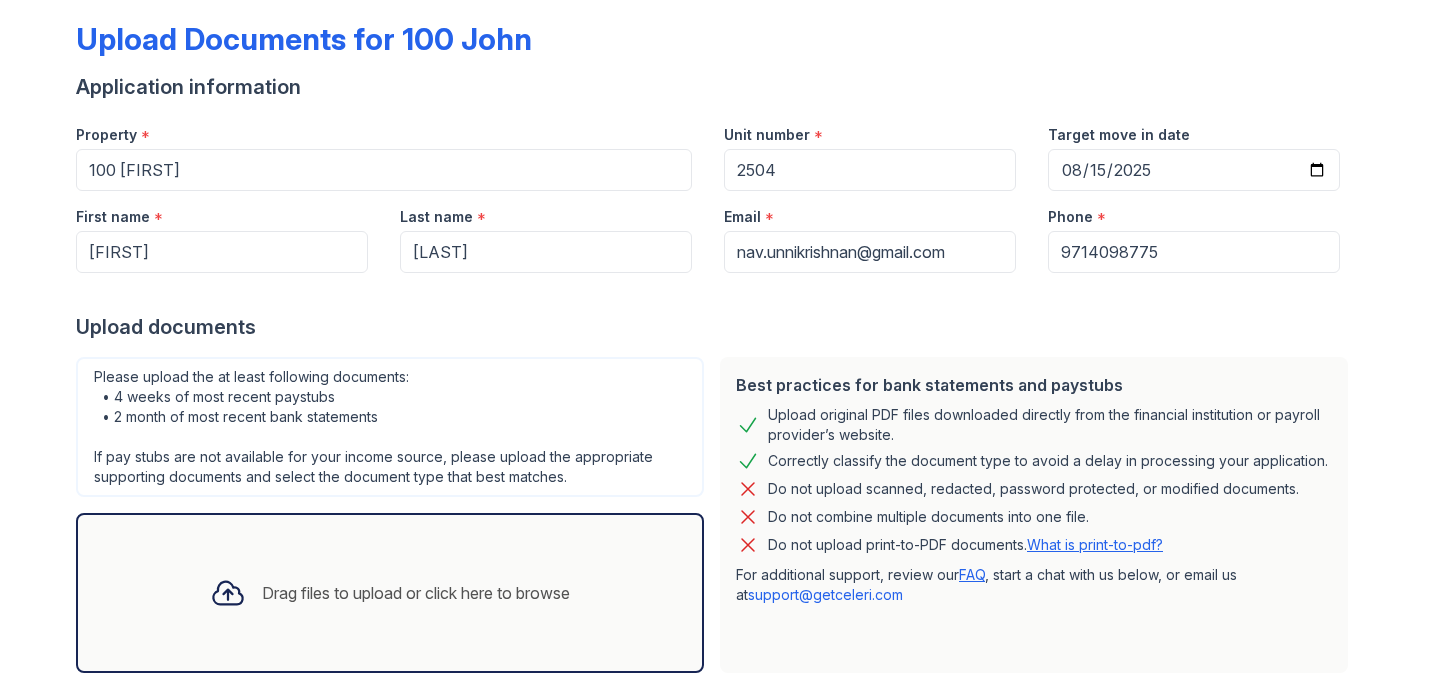 click on "Upload documents" at bounding box center [716, 327] 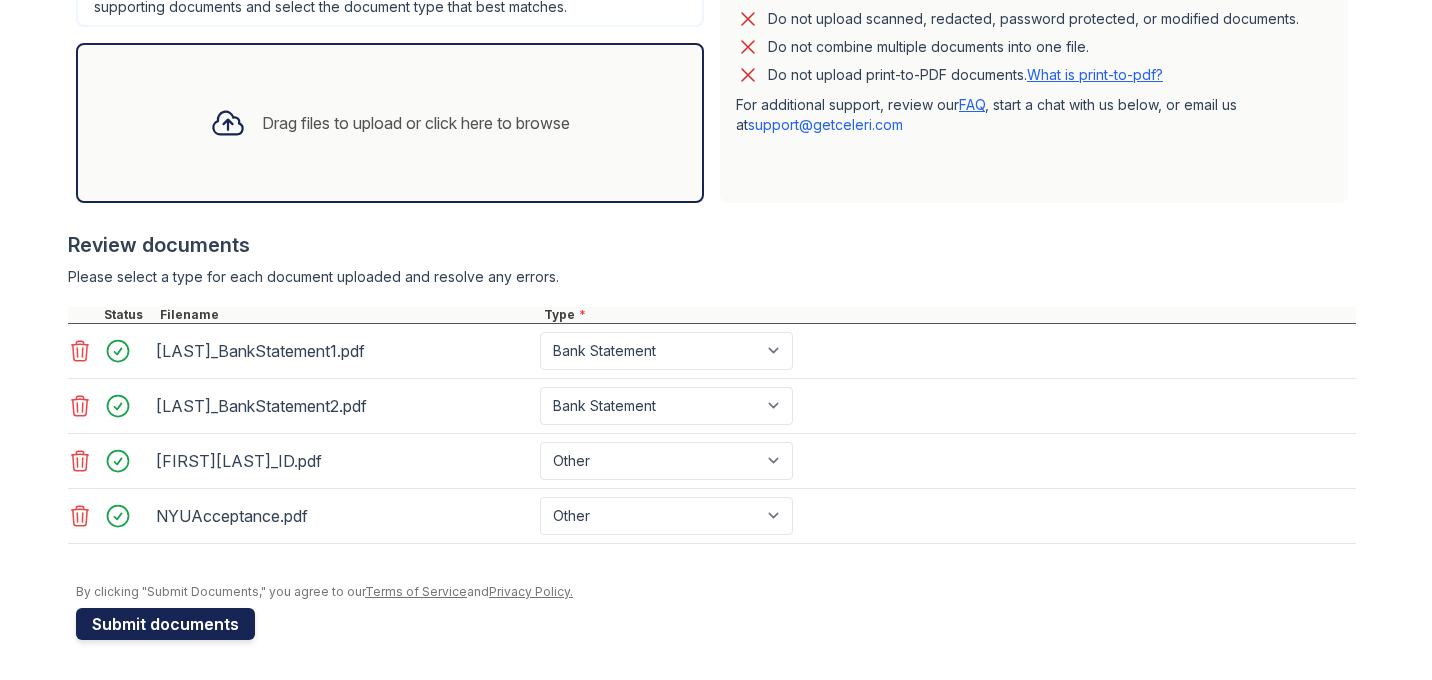 click on "Submit documents" at bounding box center (165, 624) 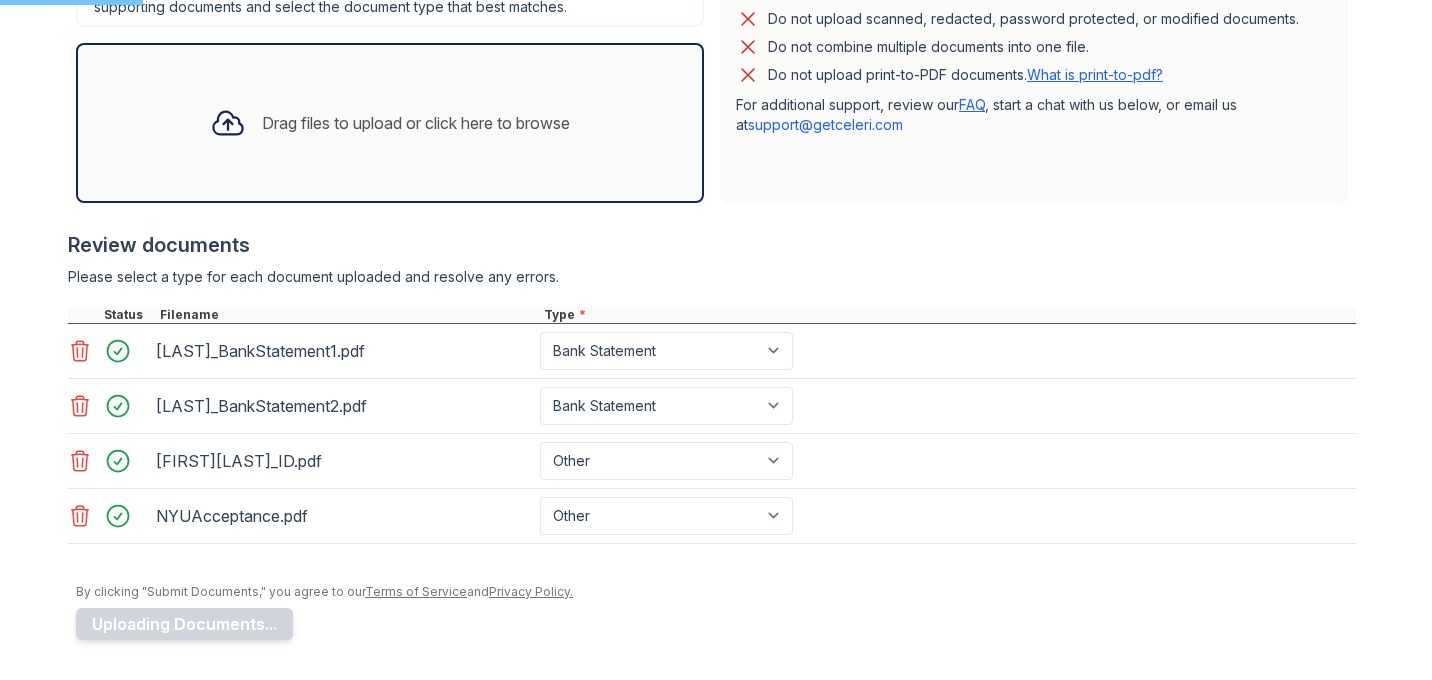 scroll, scrollTop: 192, scrollLeft: 0, axis: vertical 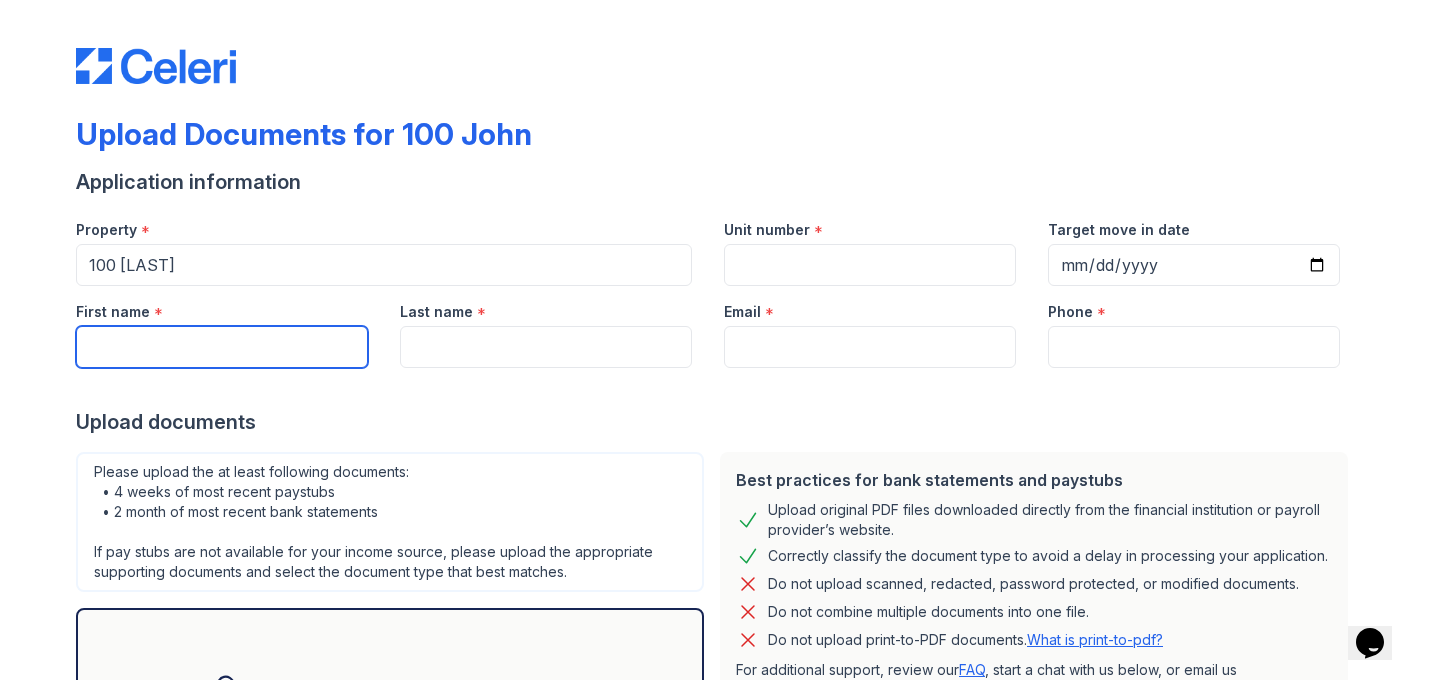 click on "First name" at bounding box center (222, 347) 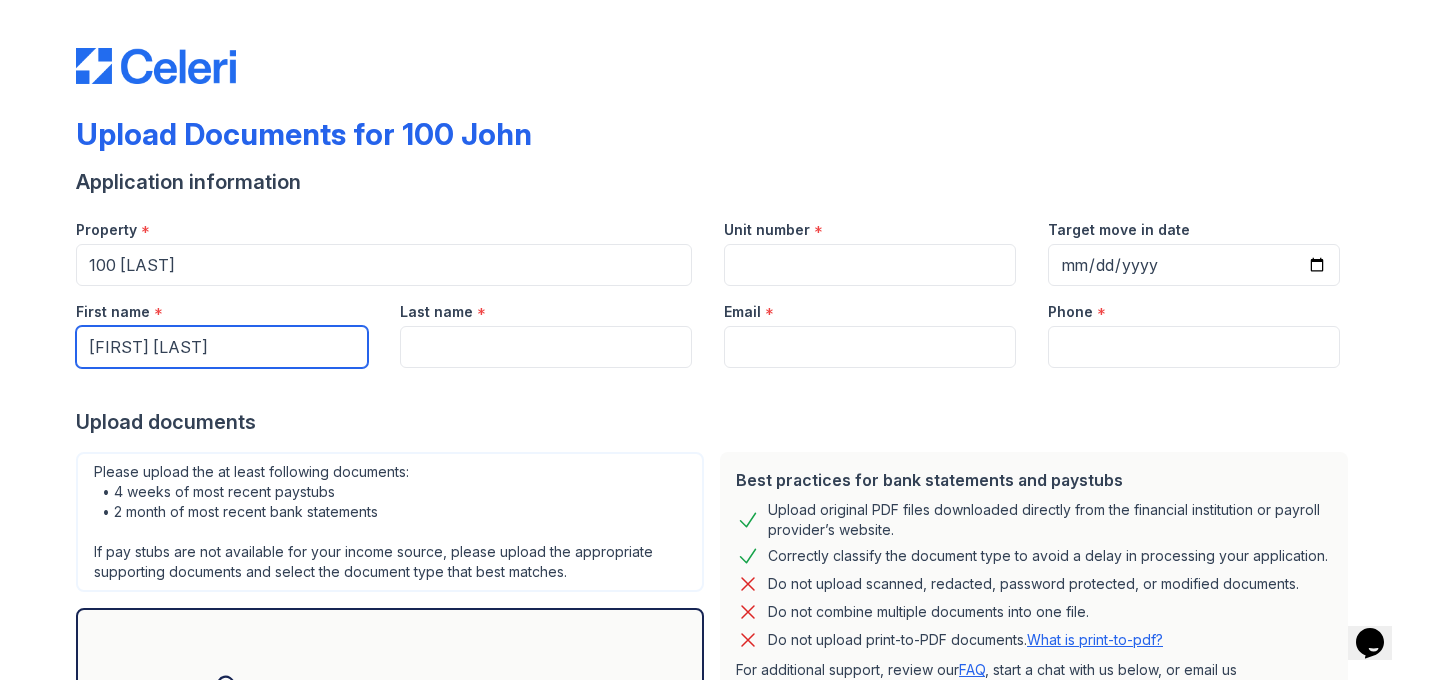 type on "Priya Vannarath" 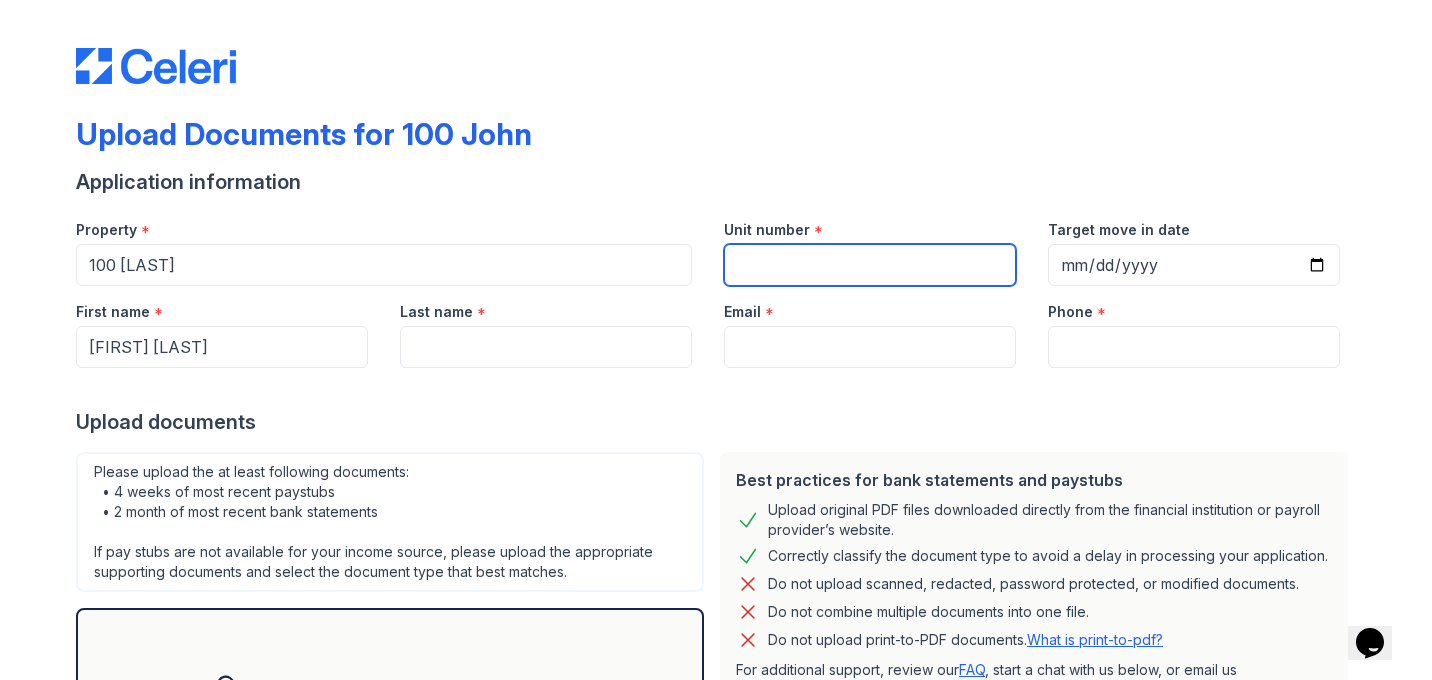 click on "Unit number" at bounding box center [870, 265] 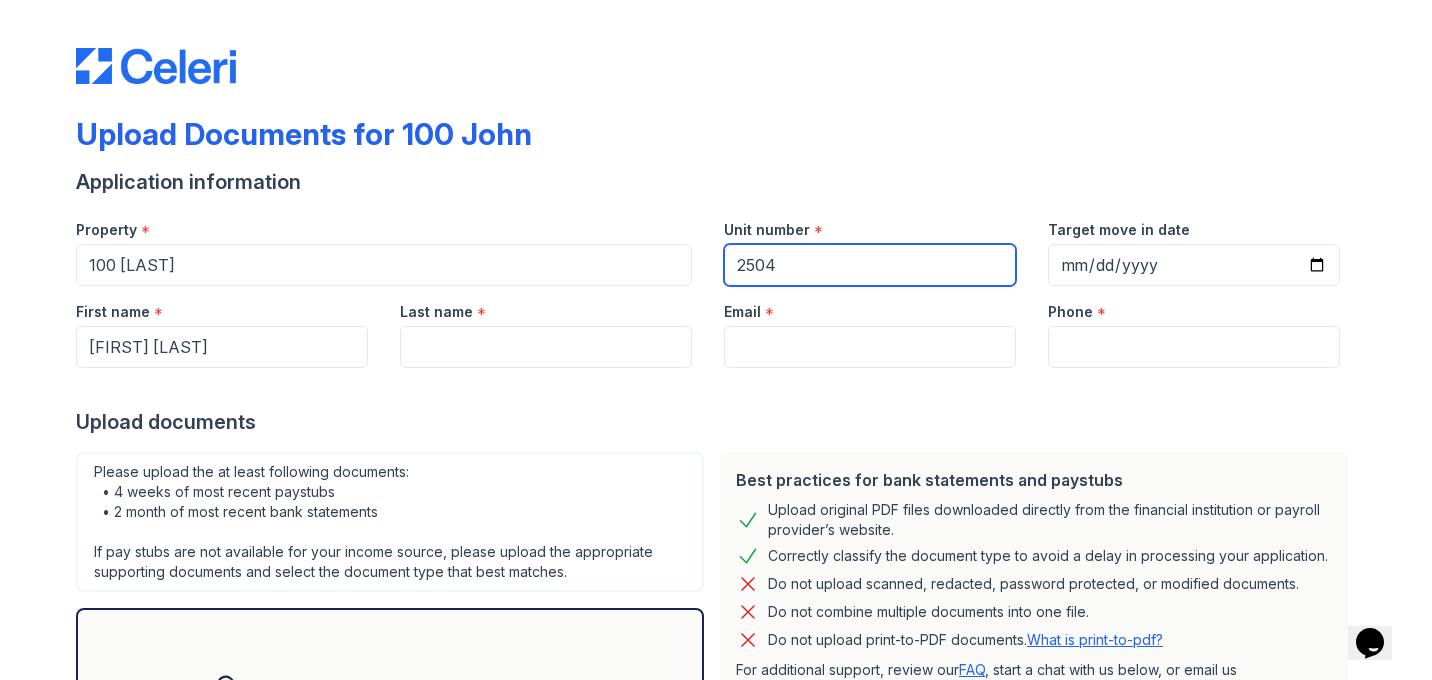 type on "2504" 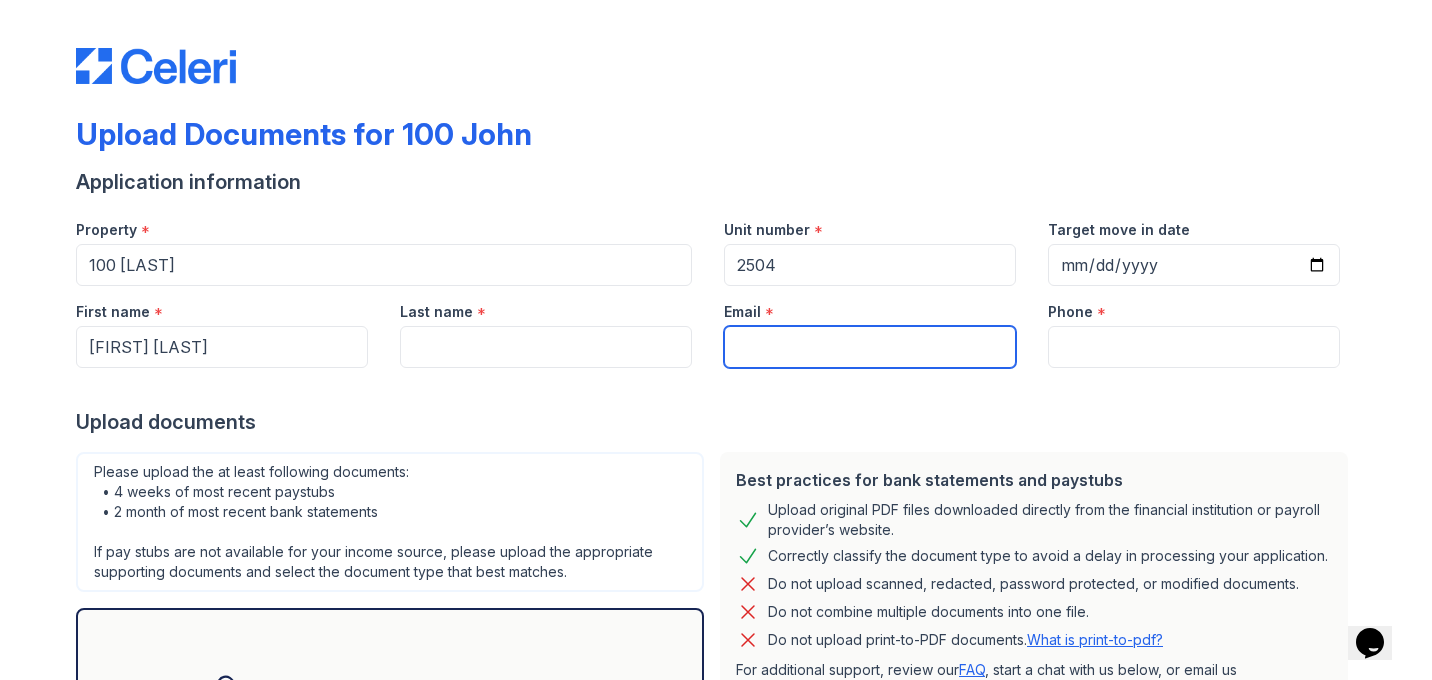click on "Email" at bounding box center [870, 347] 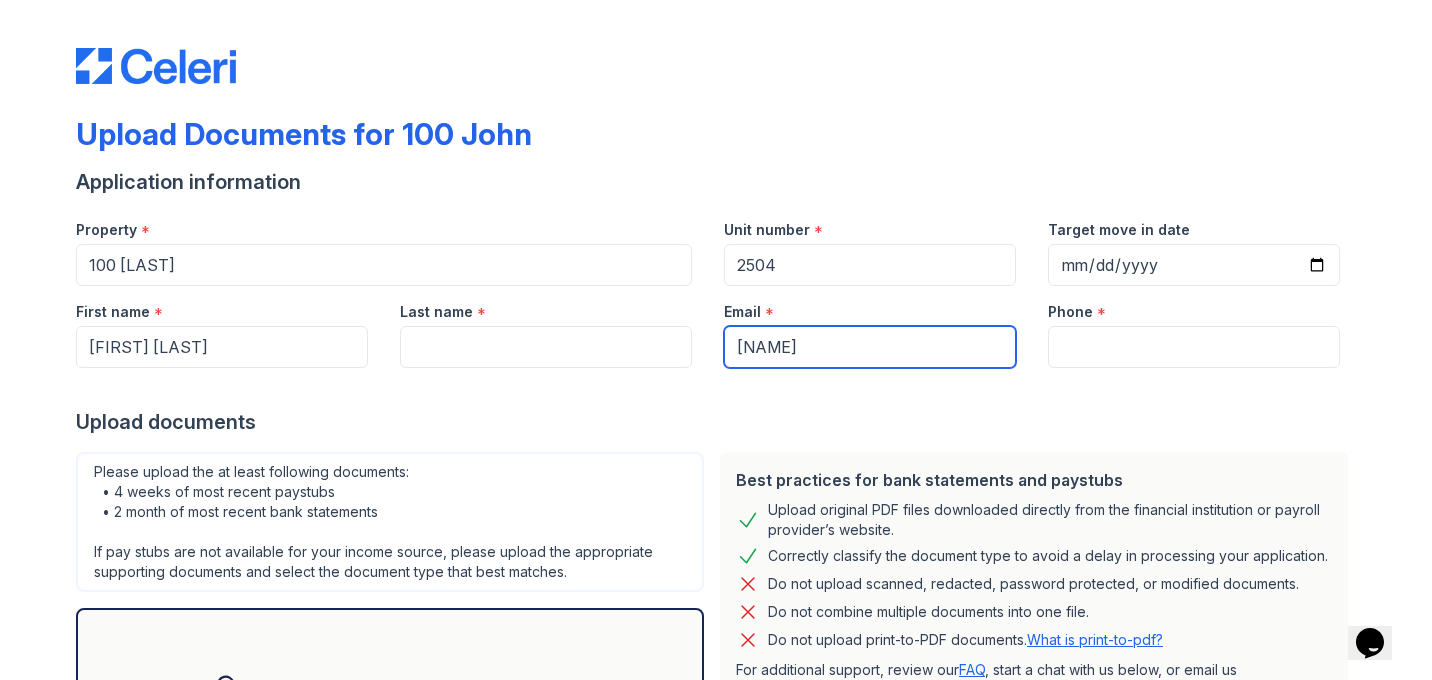 type on "n" 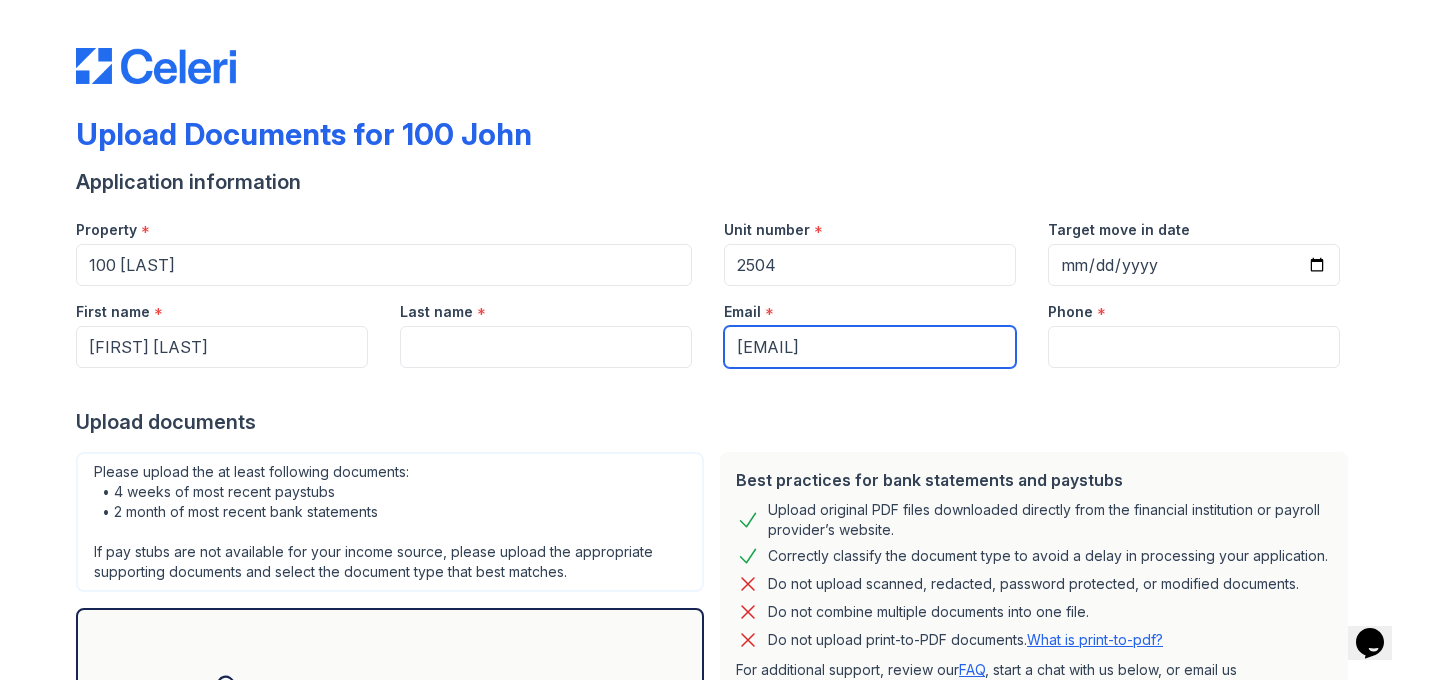 type on "priyaunnikrishnan@gmail.com" 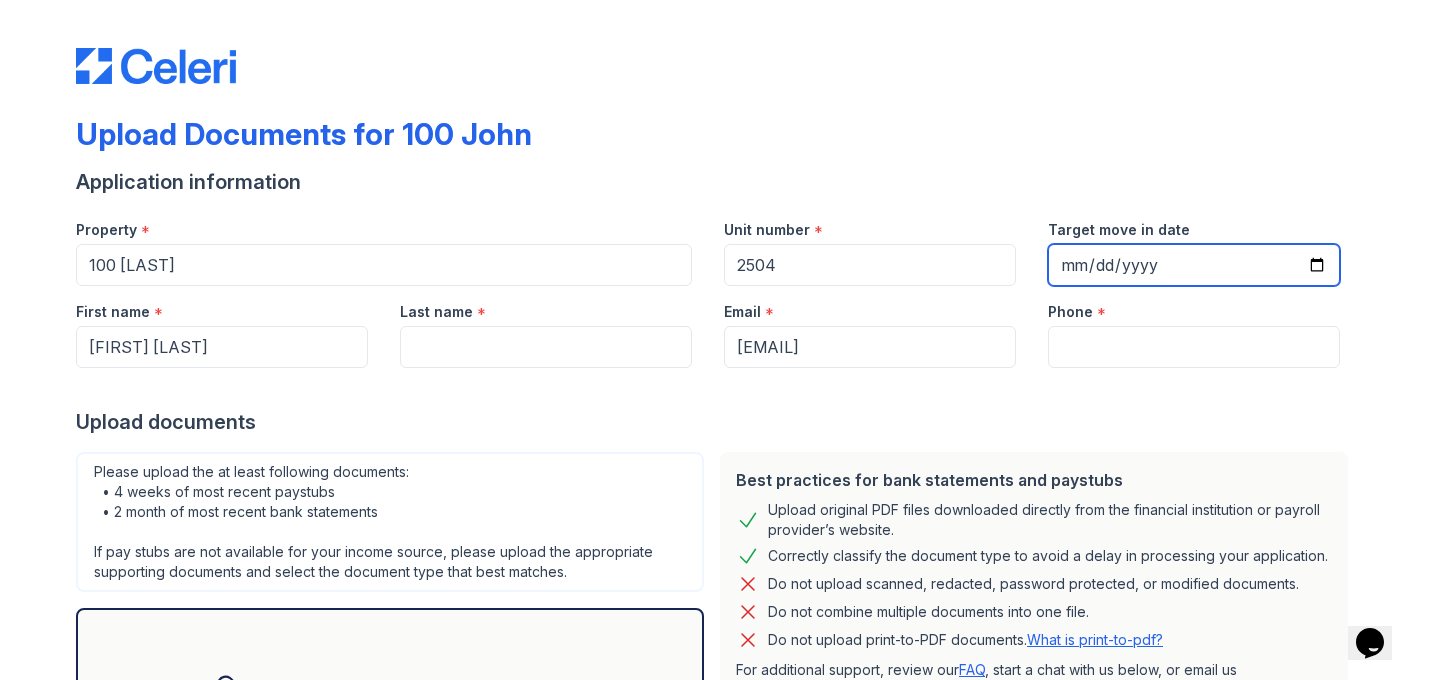 click on "Target move in date" at bounding box center (1194, 265) 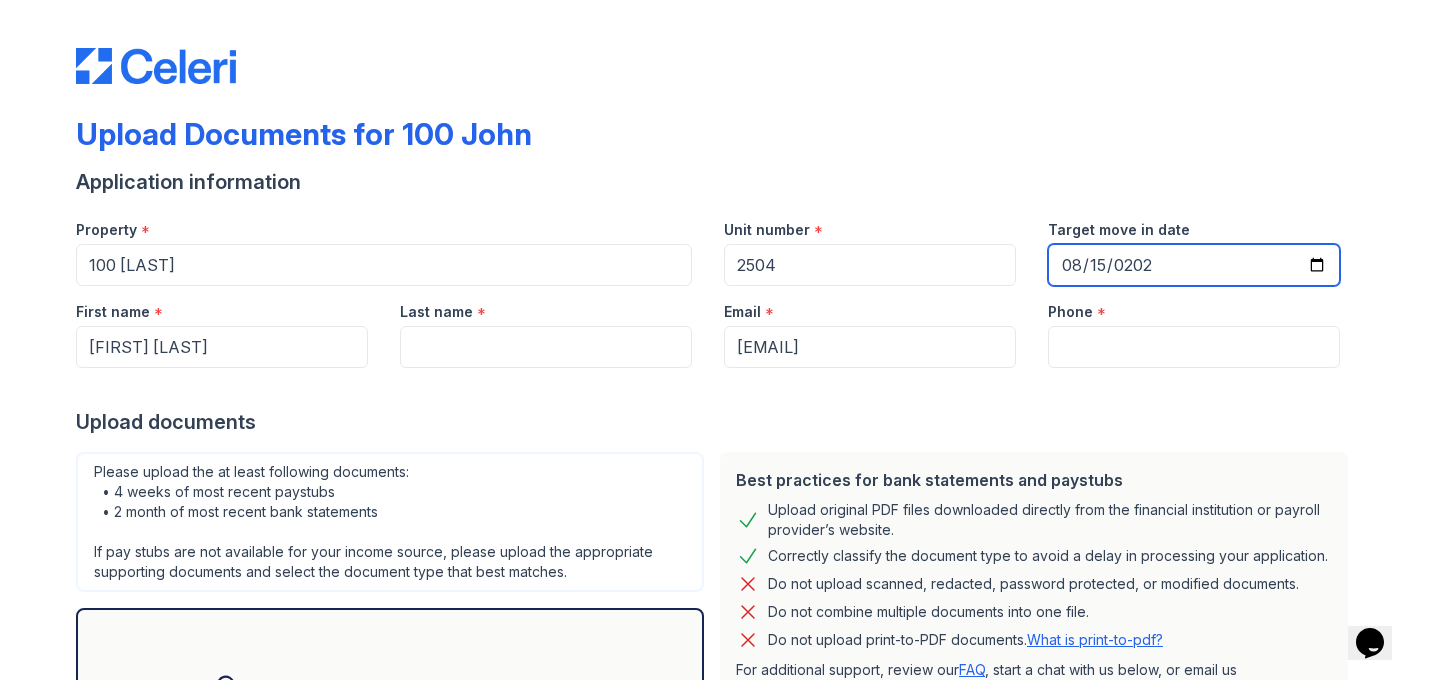 type on "2025-08-15" 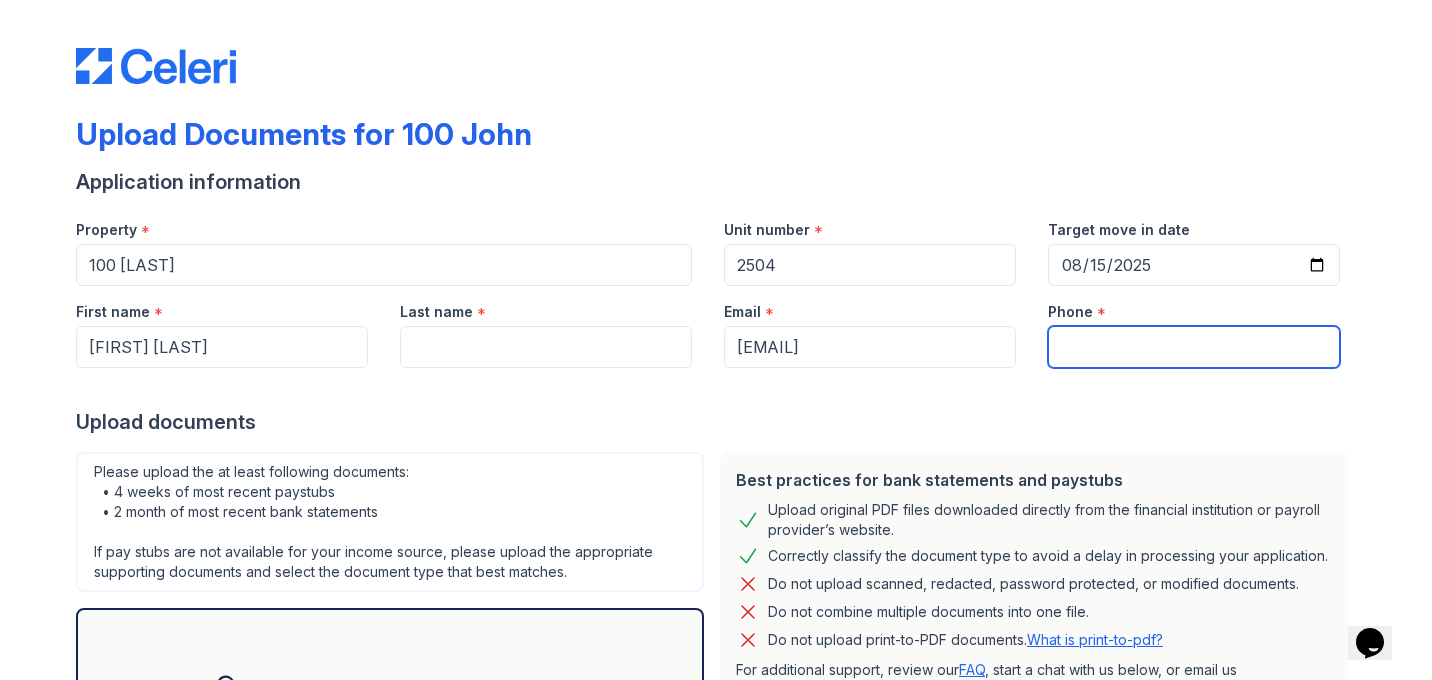 click on "Phone" at bounding box center [1194, 347] 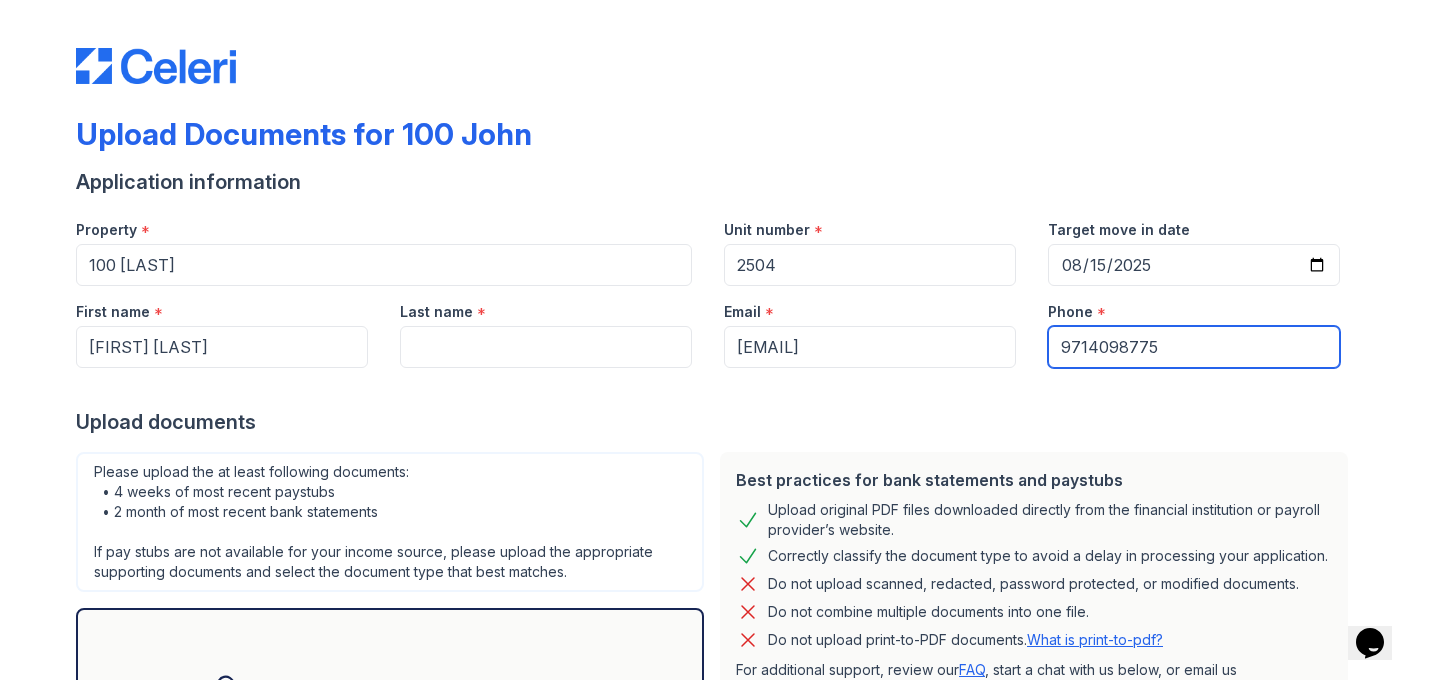 type on "9714098775" 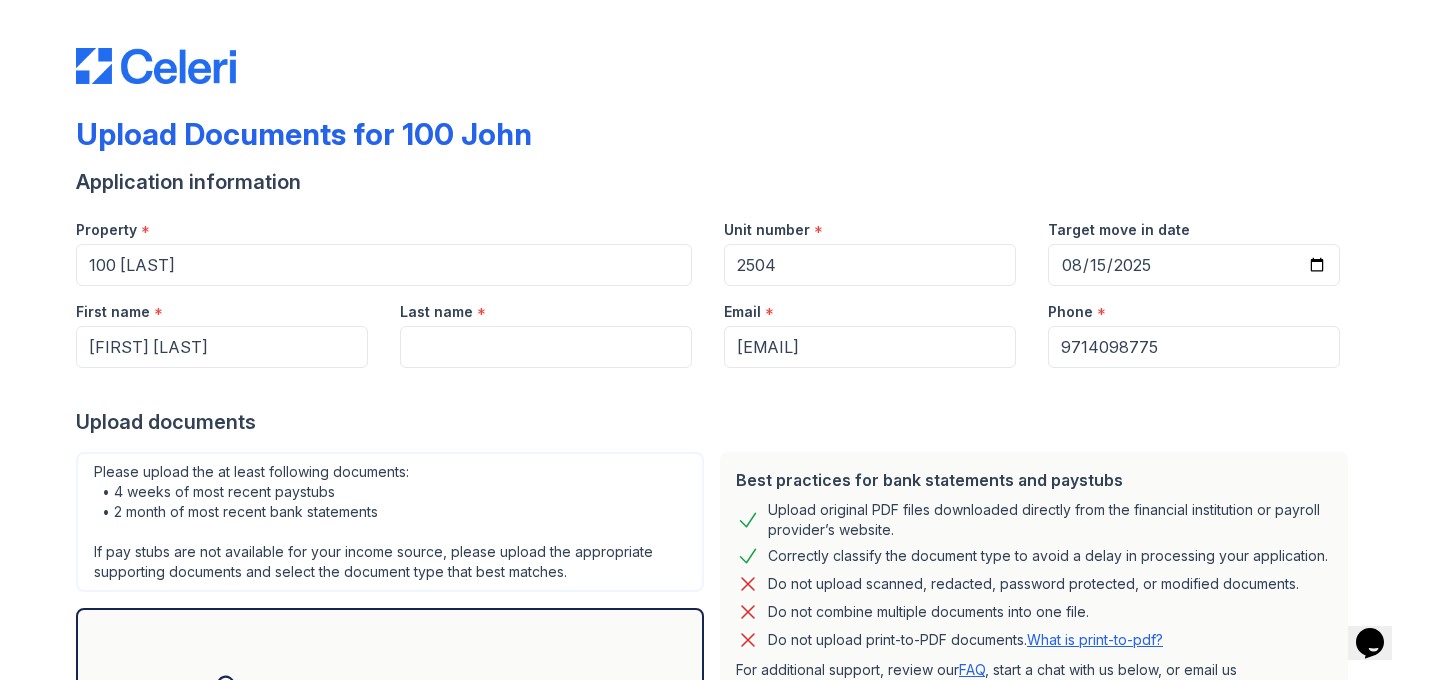 click on "Last name" at bounding box center [546, 347] 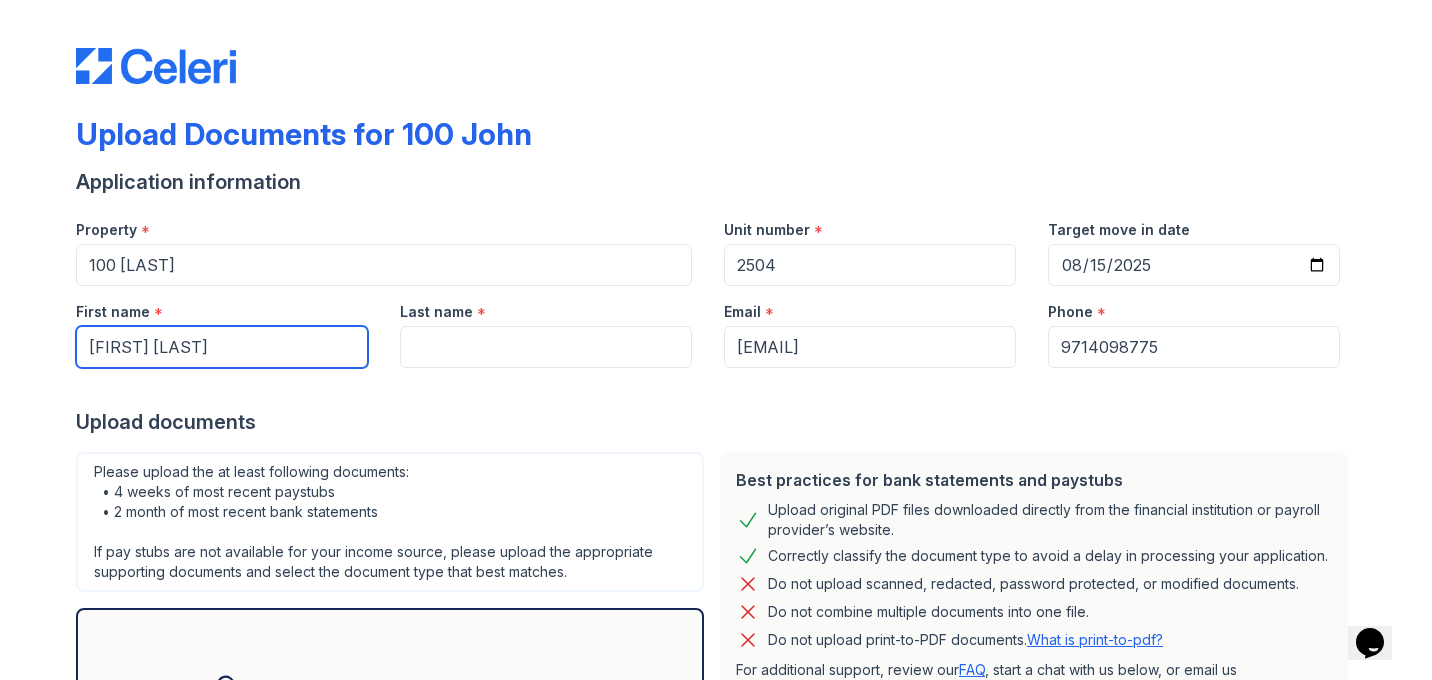 drag, startPoint x: 234, startPoint y: 360, endPoint x: 128, endPoint y: 341, distance: 107.68937 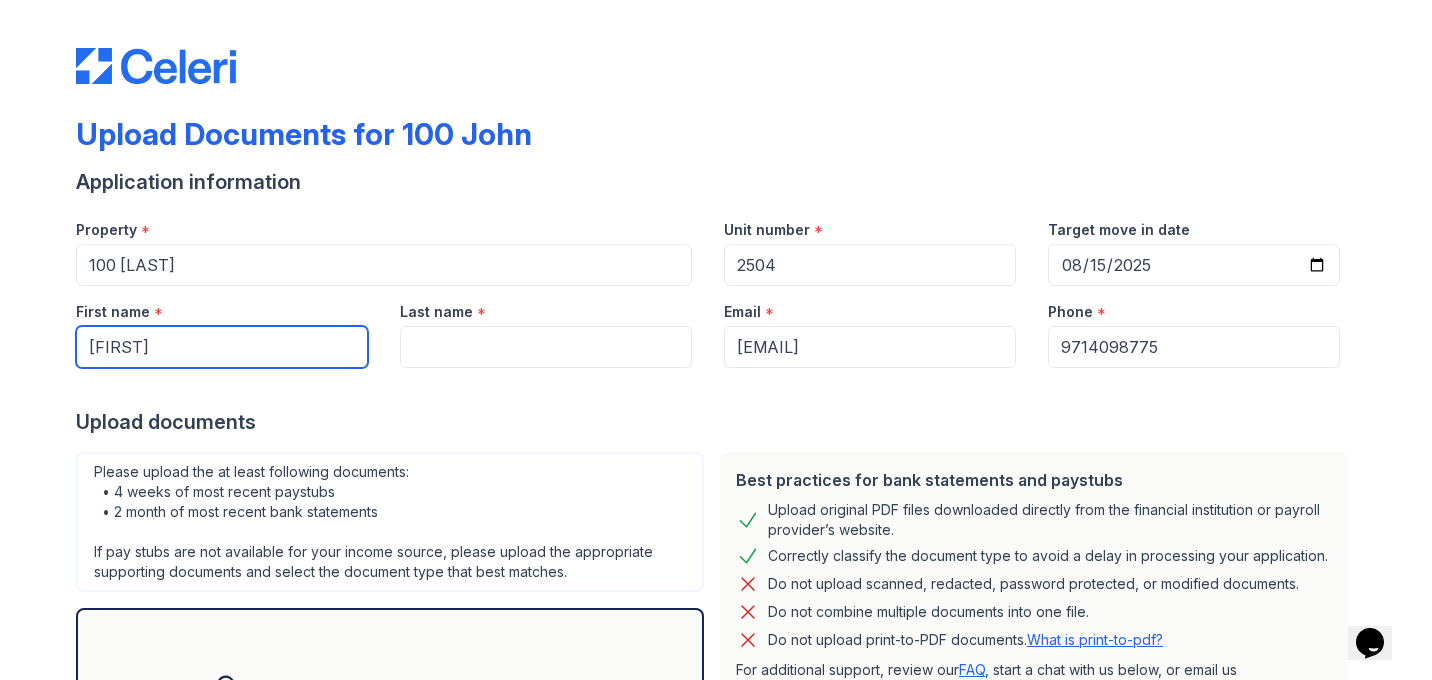 type on "Priya" 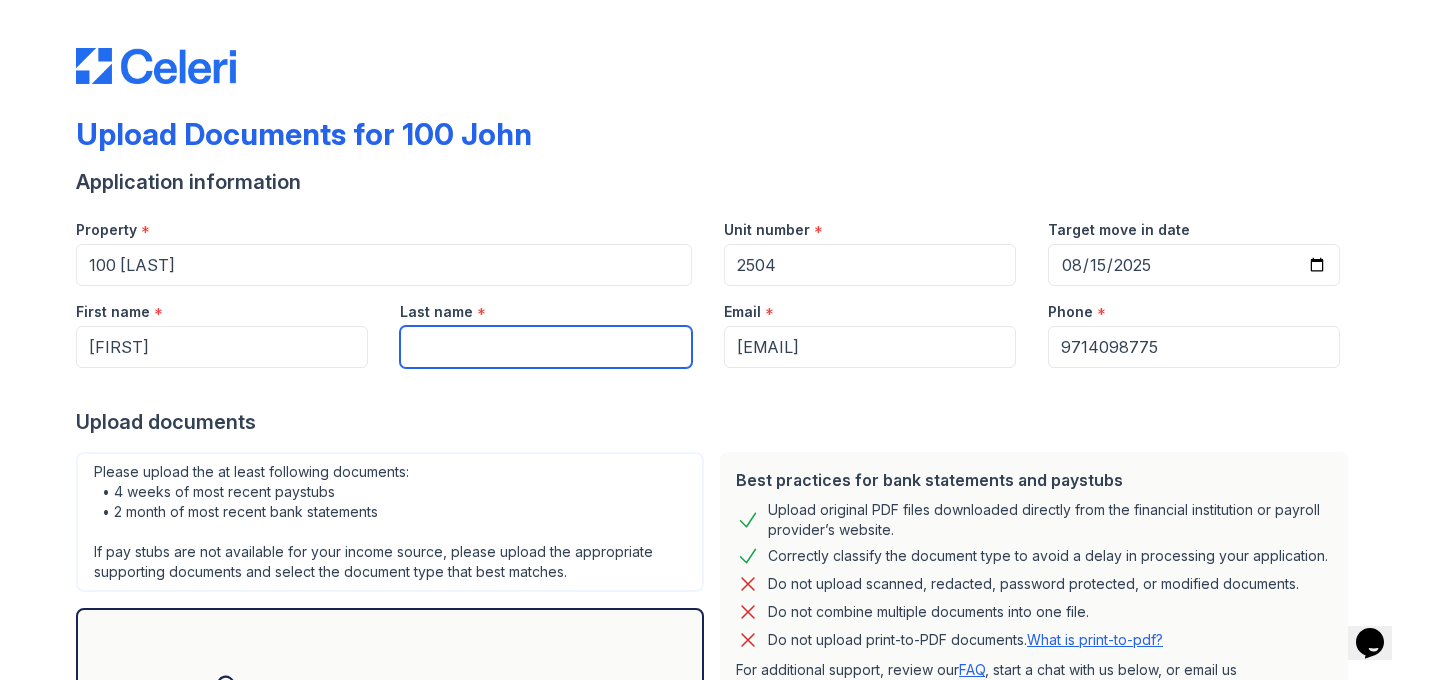 click on "Last name" at bounding box center (546, 347) 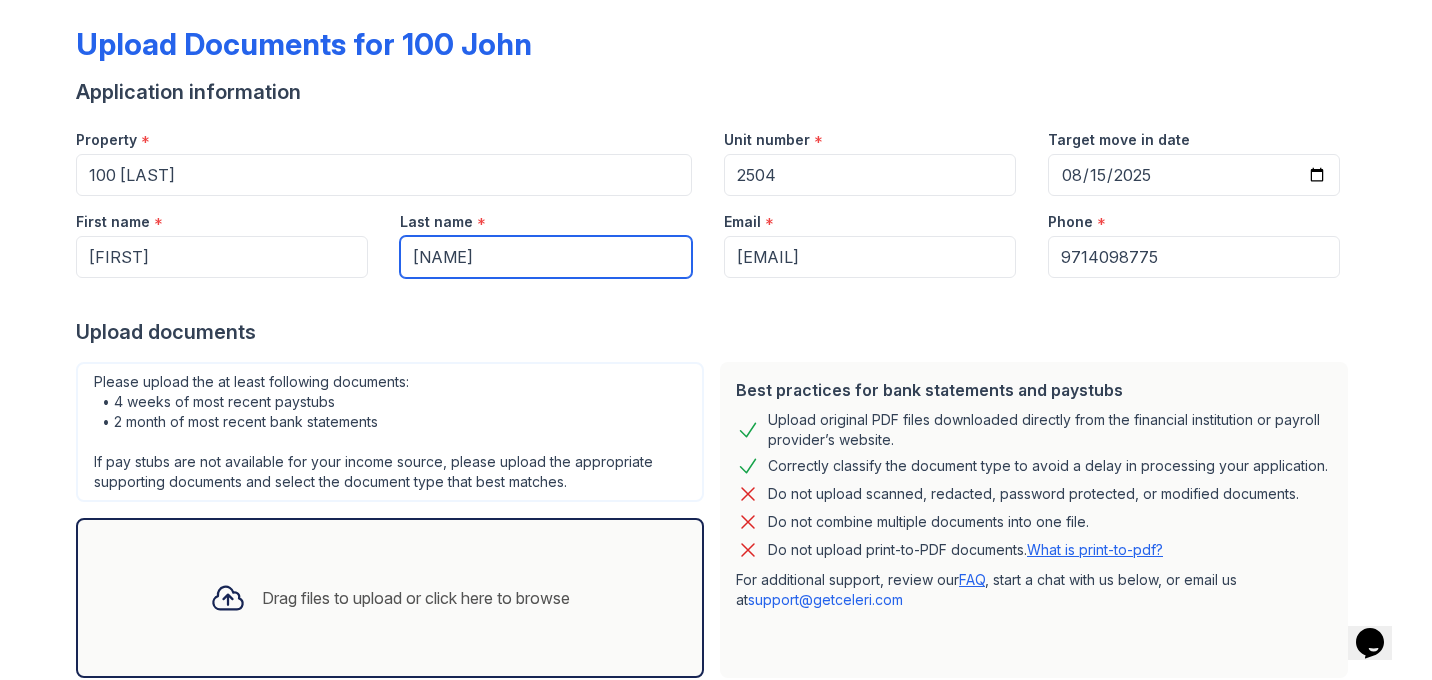 scroll, scrollTop: 212, scrollLeft: 0, axis: vertical 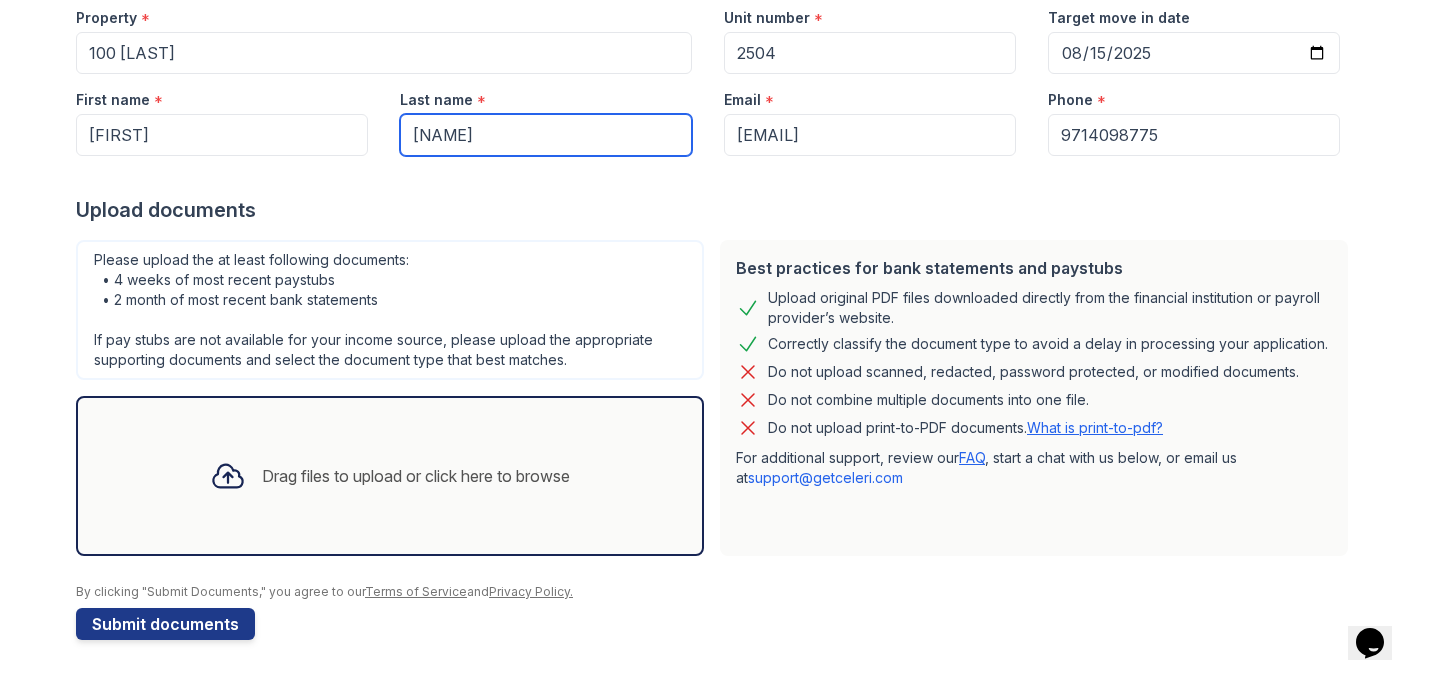 type on "Vannarath" 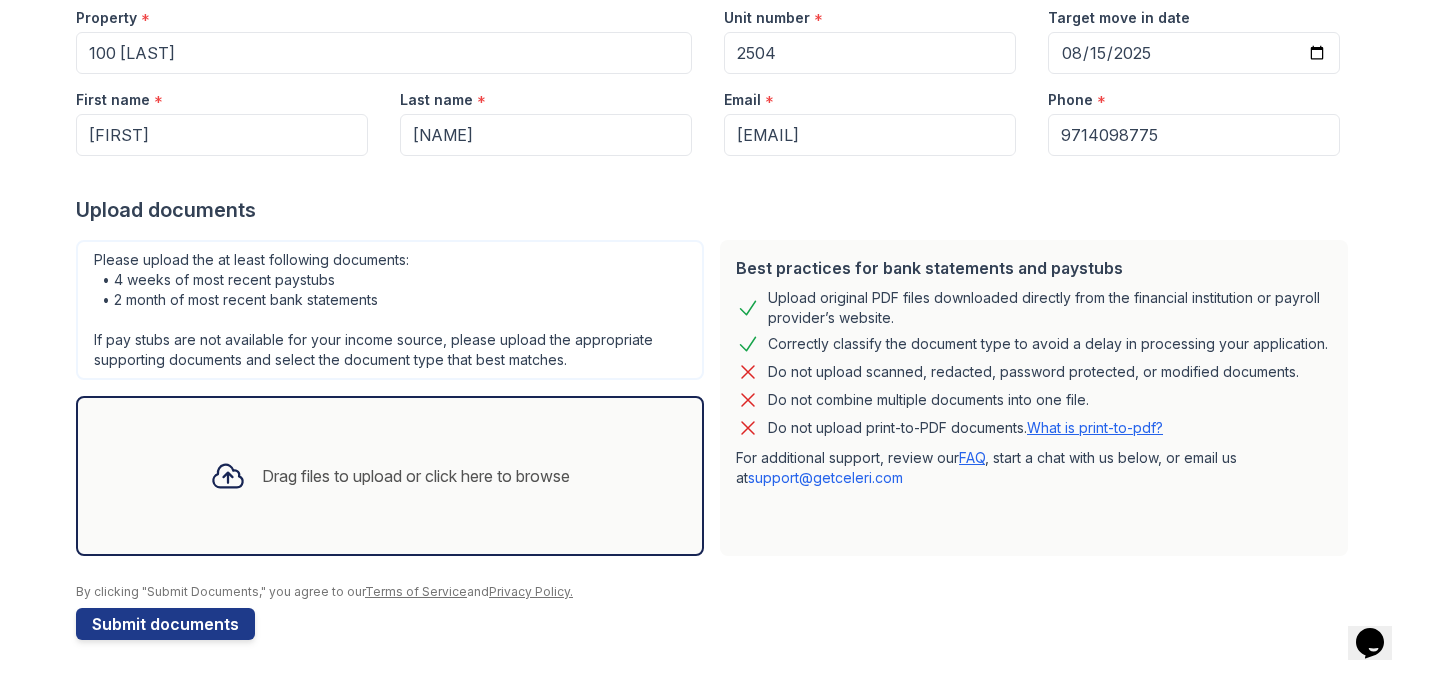 click on "Drag files to upload or click here to browse" at bounding box center [390, 476] 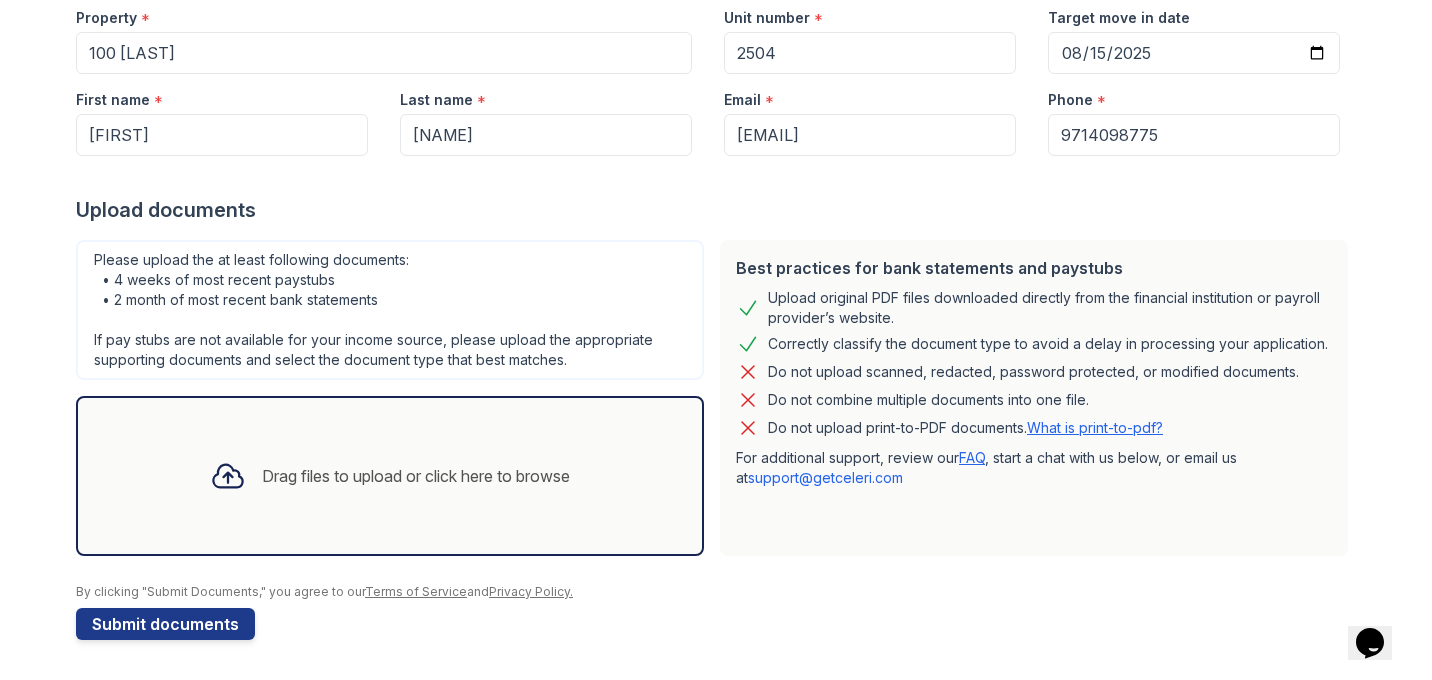 click on "Drag files to upload or click here to browse" at bounding box center [390, 476] 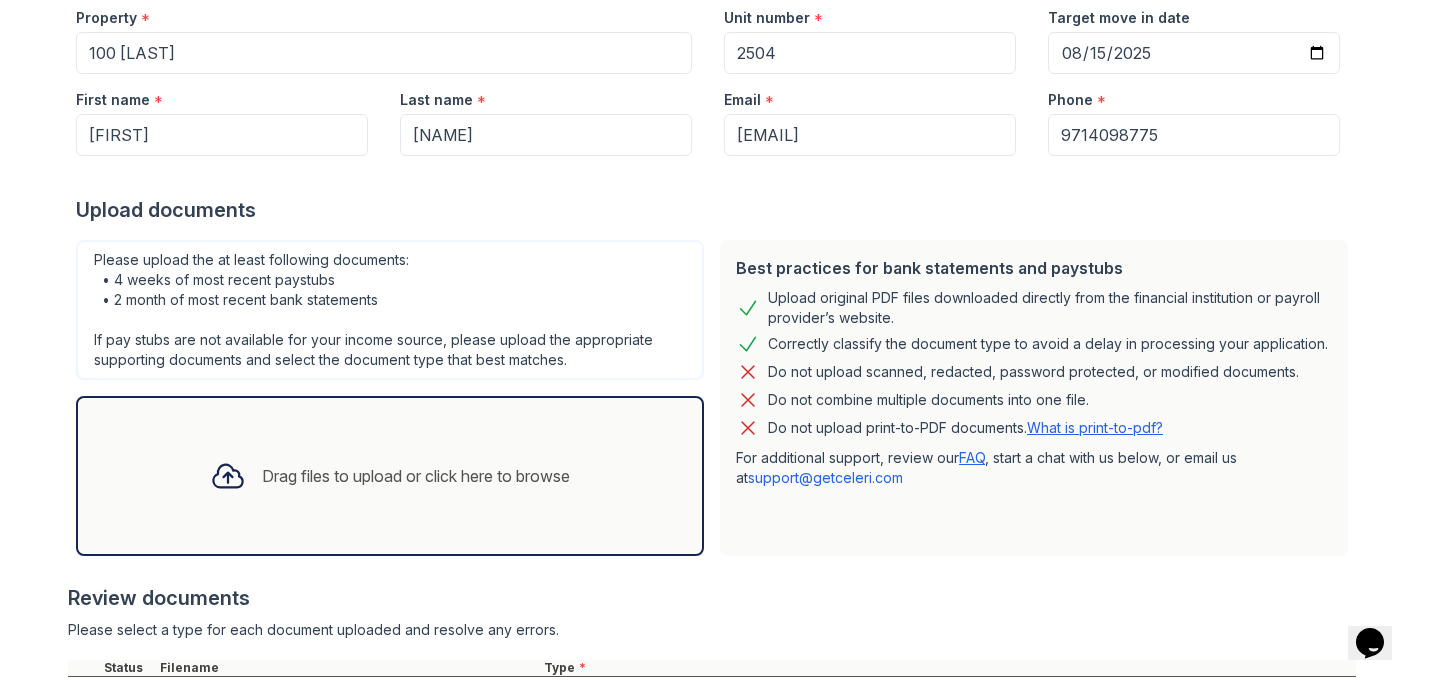 scroll, scrollTop: 510, scrollLeft: 0, axis: vertical 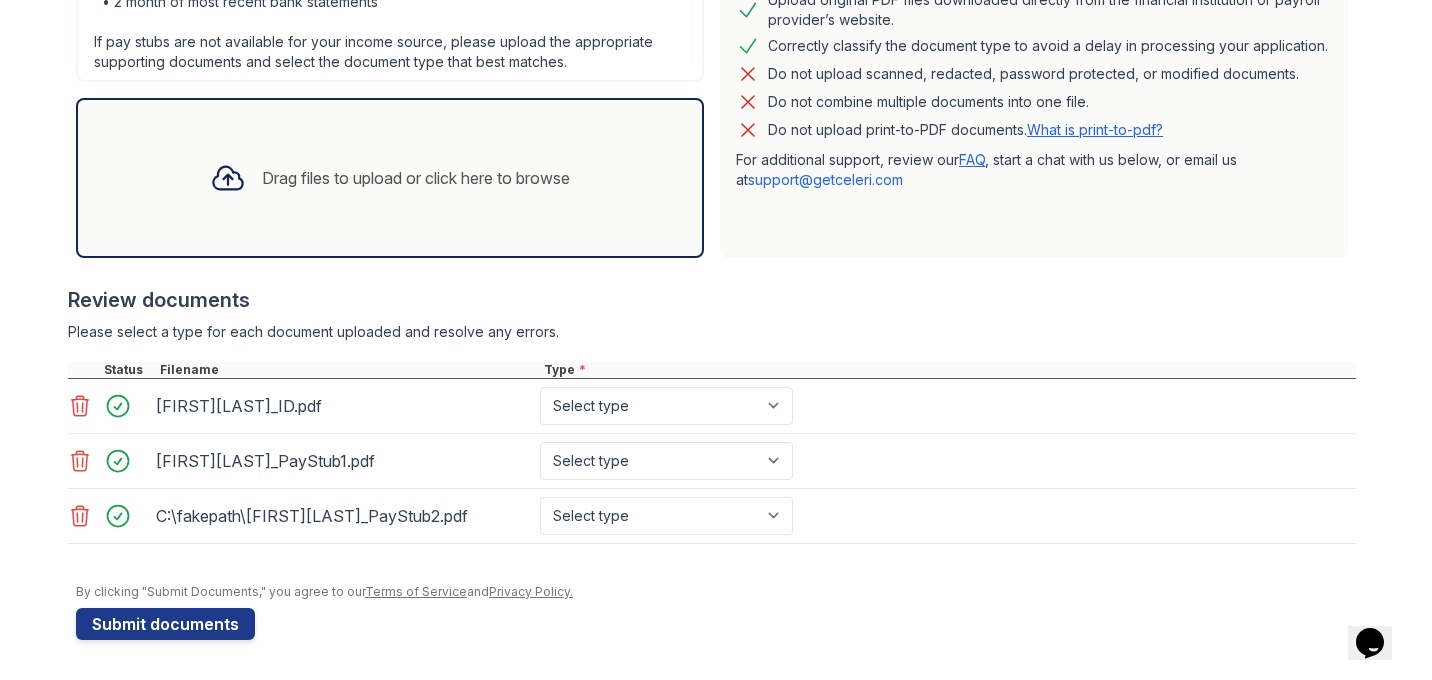 click on "Drag files to upload or click here to browse" at bounding box center [416, 178] 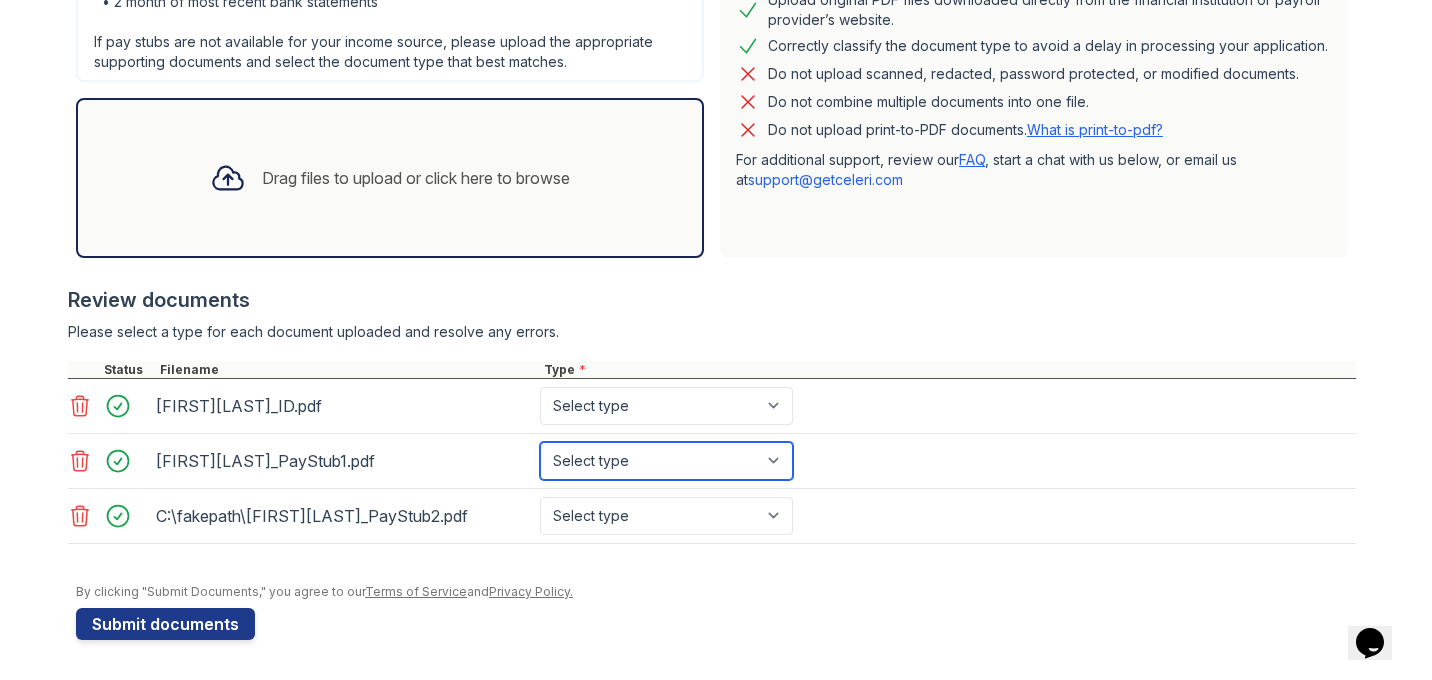 click on "Select type
Paystub
Bank Statement
Offer Letter
Tax Documents
Benefit Award Letter
Investment Account Statement
Other" at bounding box center (666, 461) 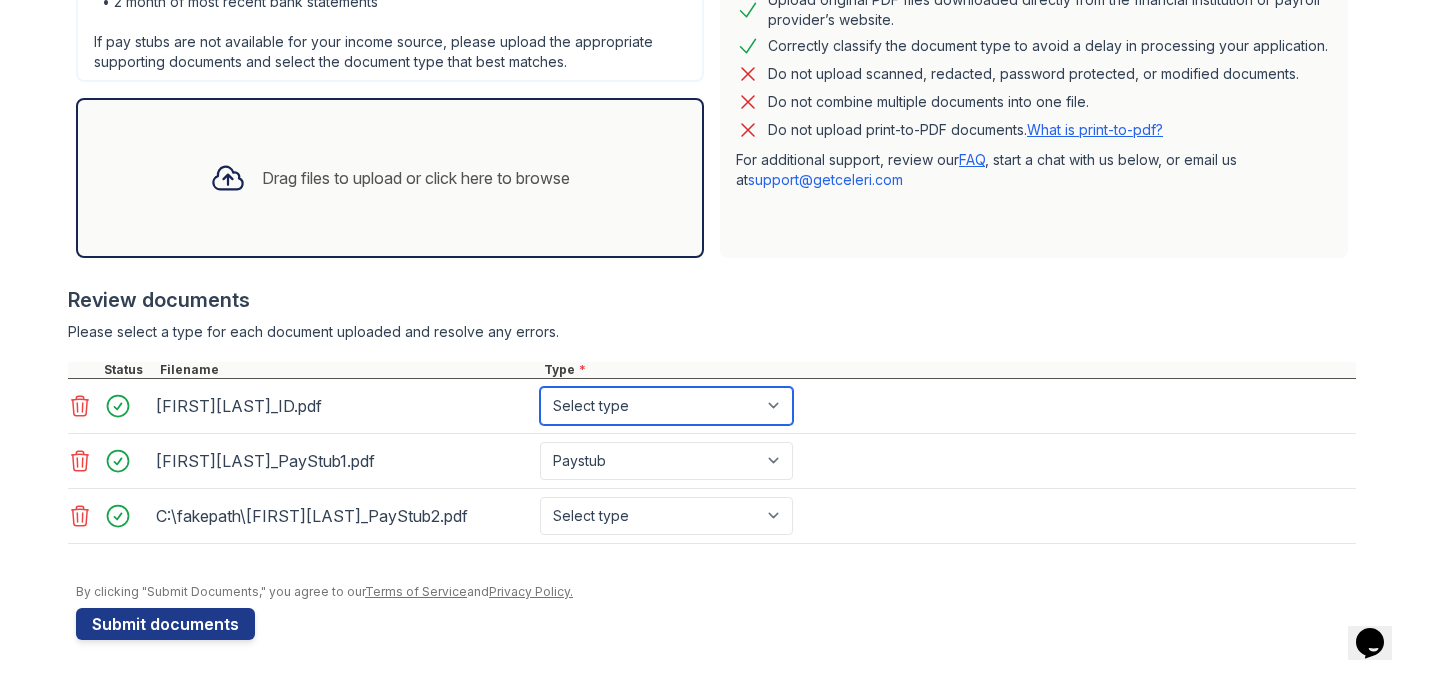 click on "Select type
Paystub
Bank Statement
Offer Letter
Tax Documents
Benefit Award Letter
Investment Account Statement
Other" at bounding box center [666, 406] 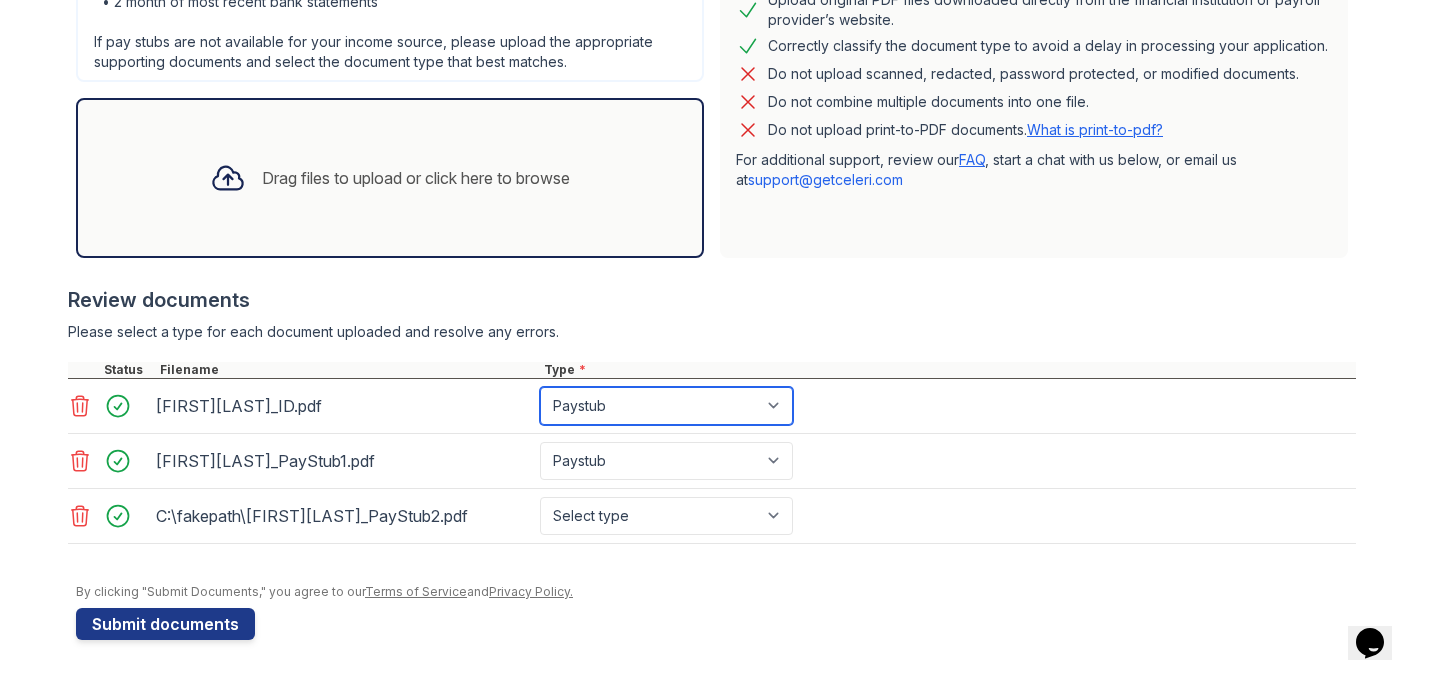 click on "Select type
Paystub
Bank Statement
Offer Letter
Tax Documents
Benefit Award Letter
Investment Account Statement
Other" at bounding box center (666, 406) 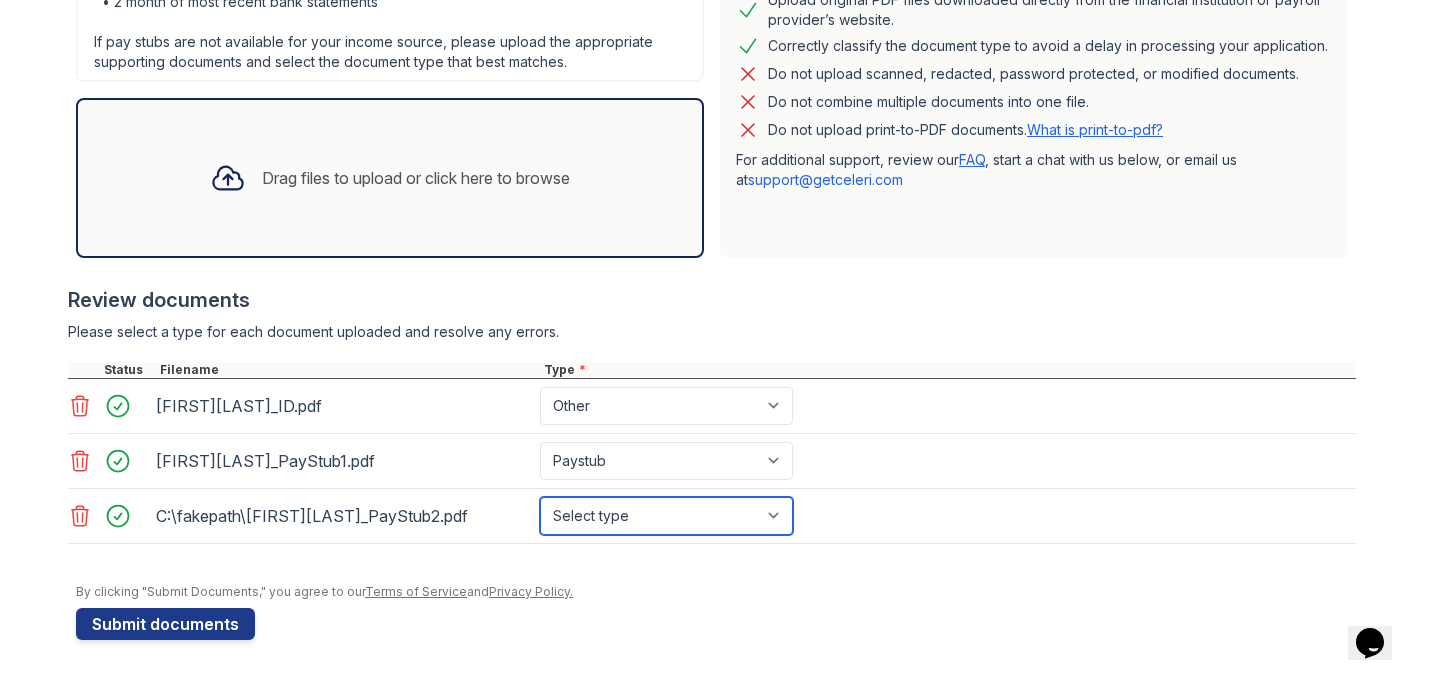click on "Select type
Paystub
Bank Statement
Offer Letter
Tax Documents
Benefit Award Letter
Investment Account Statement
Other" at bounding box center (666, 516) 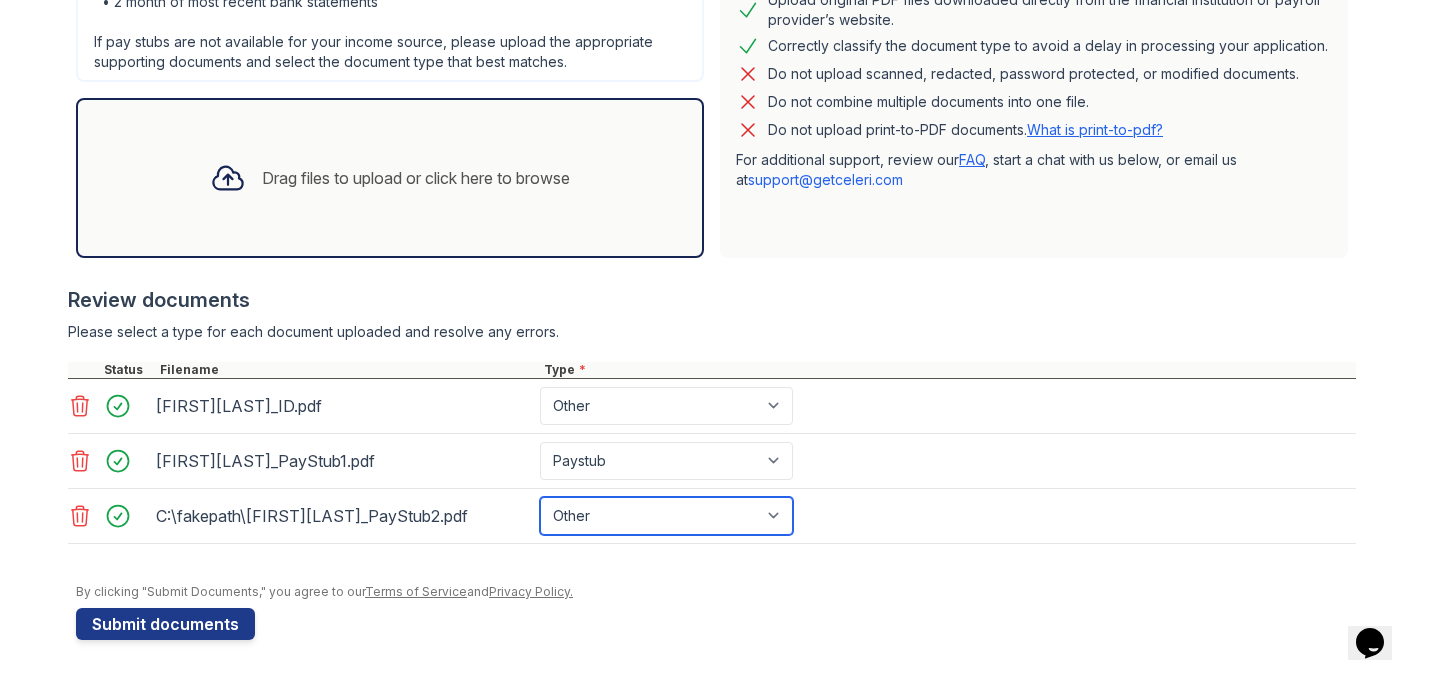 click on "Select type
Paystub
Bank Statement
Offer Letter
Tax Documents
Benefit Award Letter
Investment Account Statement
Other" at bounding box center (666, 516) 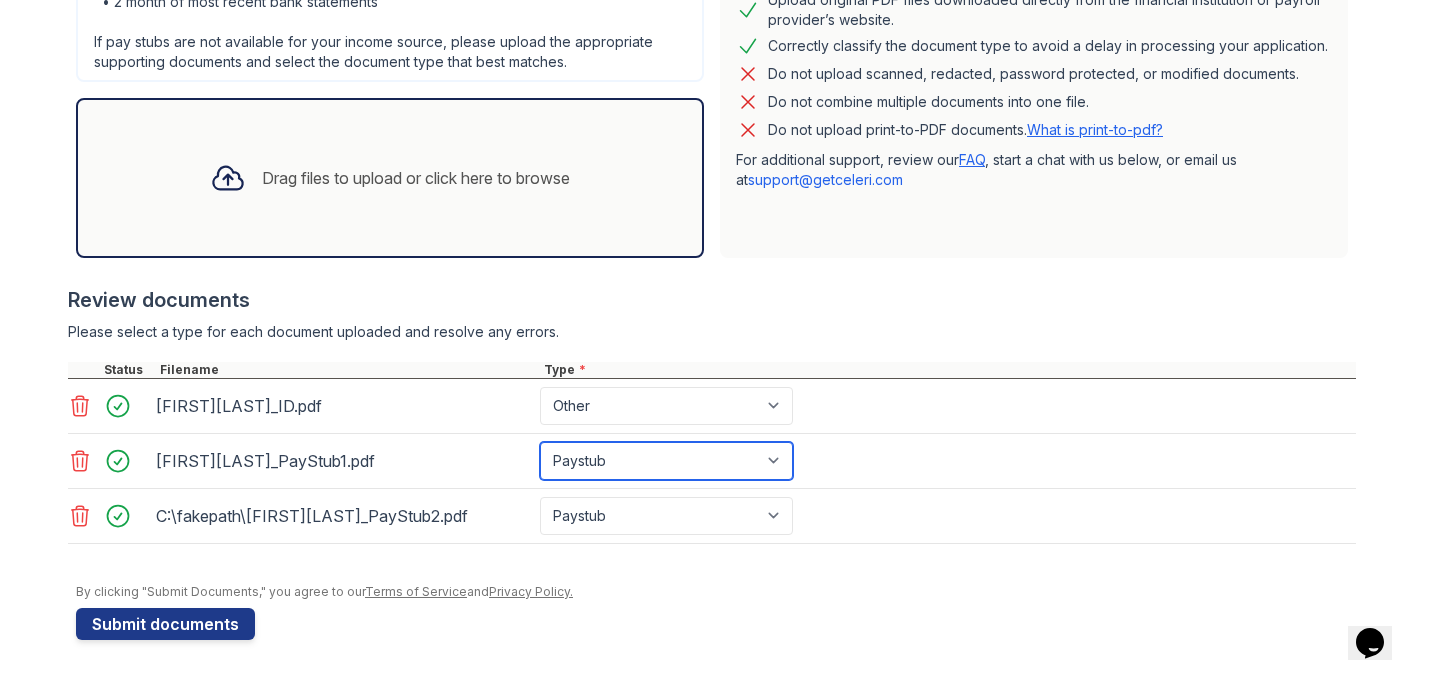 click on "Select type
Paystub
Bank Statement
Offer Letter
Tax Documents
Benefit Award Letter
Investment Account Statement
Other" at bounding box center (666, 461) 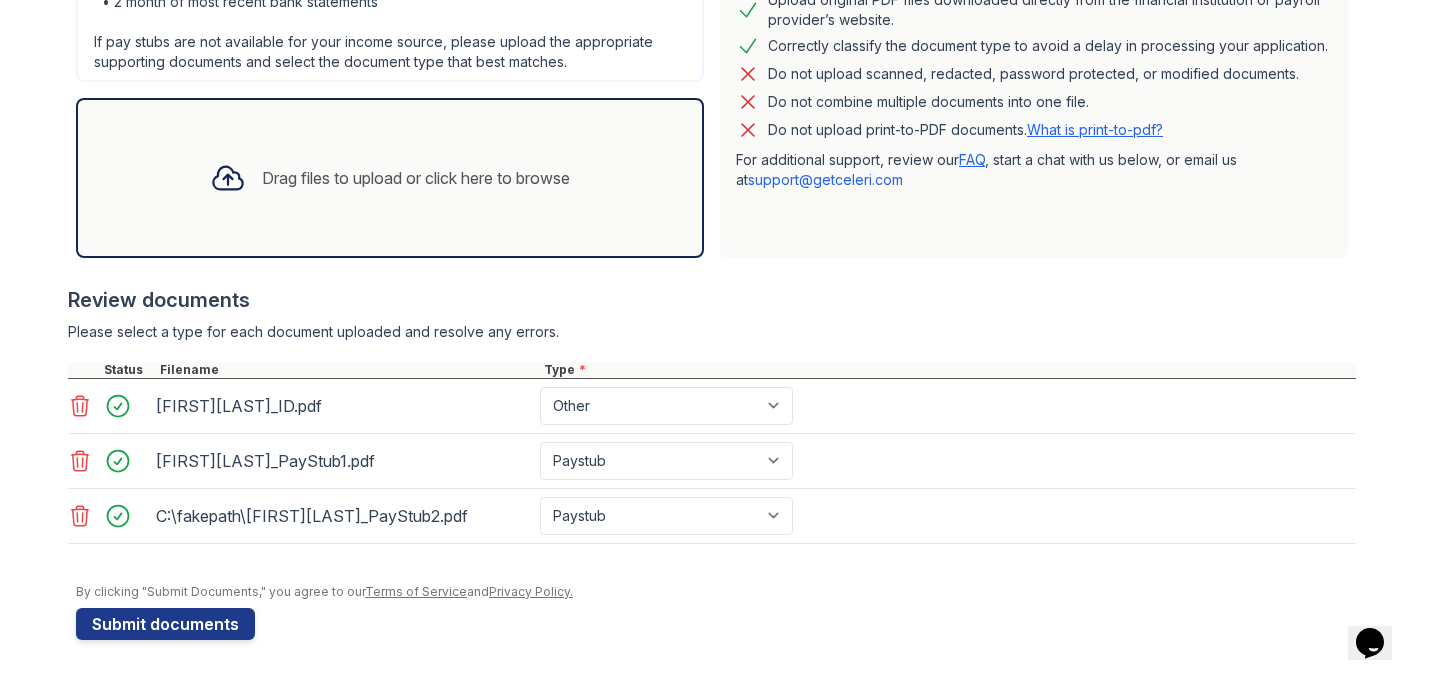 click on "Drag files to upload or click here to browse" at bounding box center [416, 178] 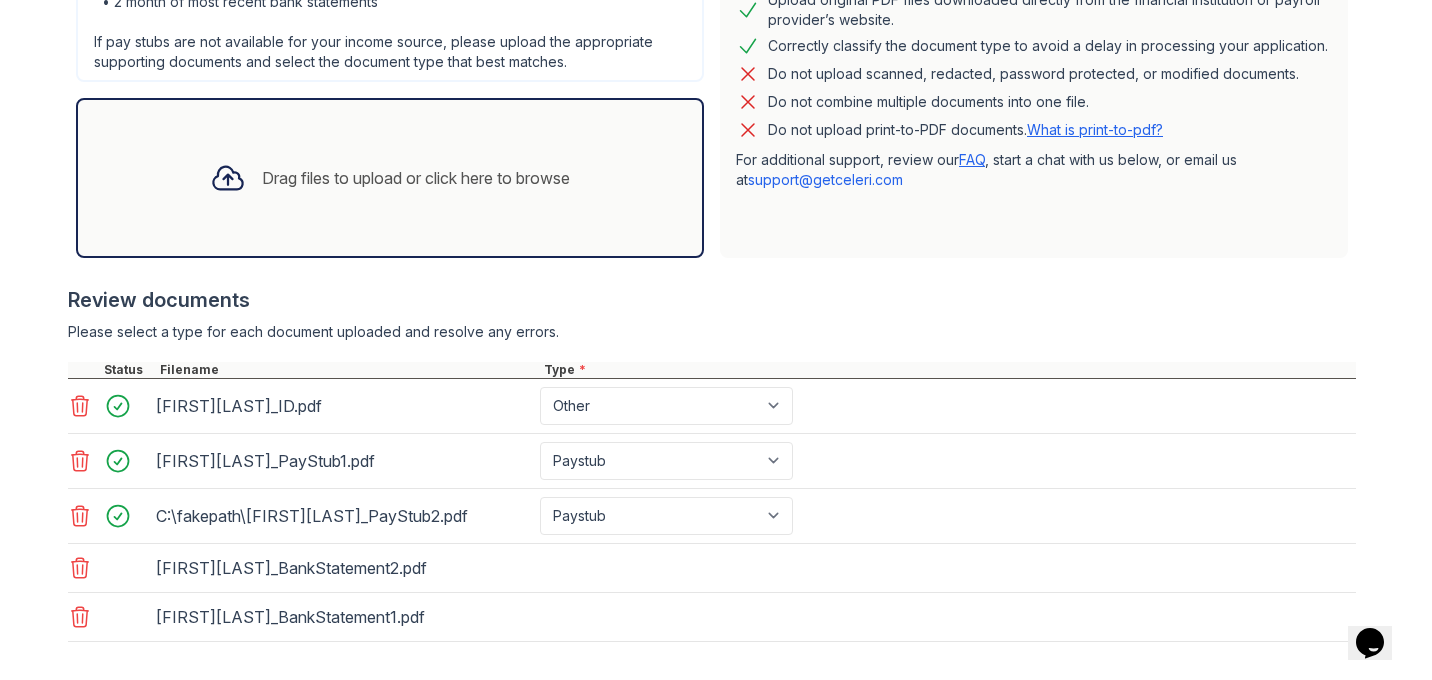 scroll, scrollTop: 608, scrollLeft: 0, axis: vertical 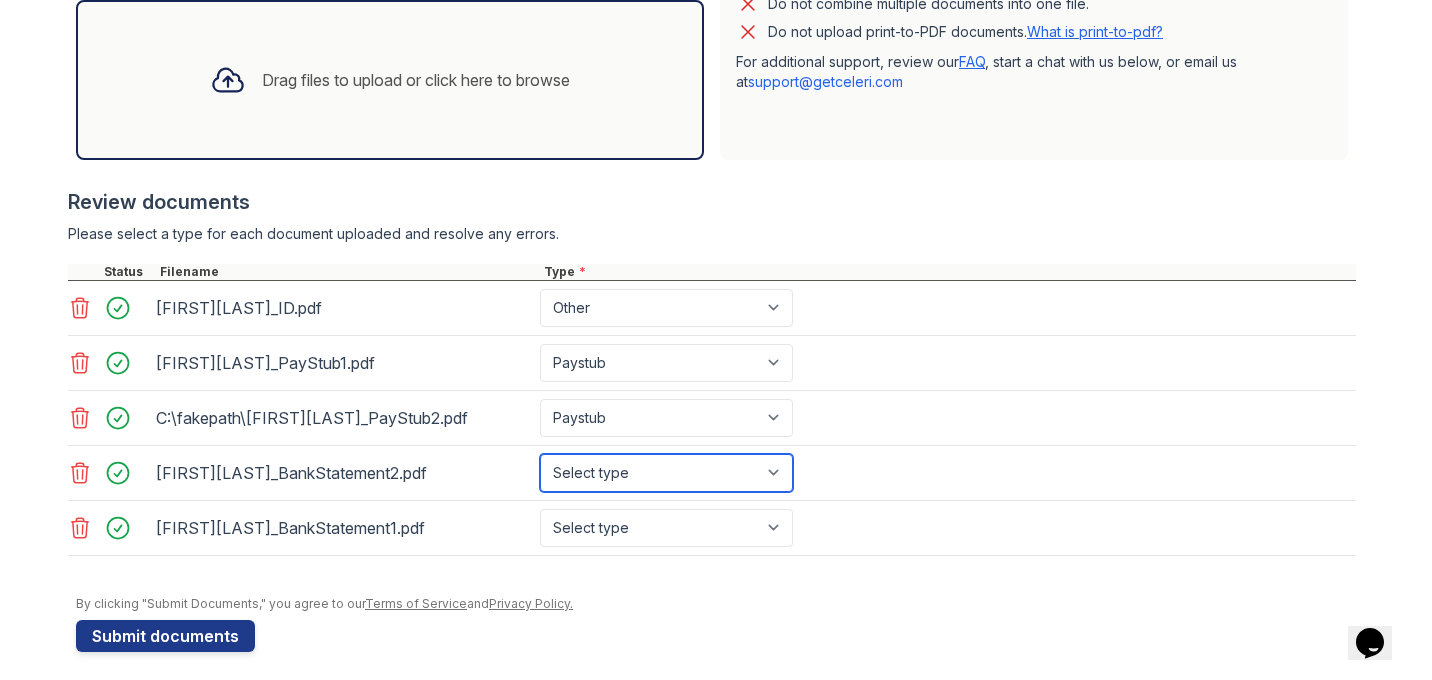 click on "Select type
Paystub
Bank Statement
Offer Letter
Tax Documents
Benefit Award Letter
Investment Account Statement
Other" at bounding box center (666, 473) 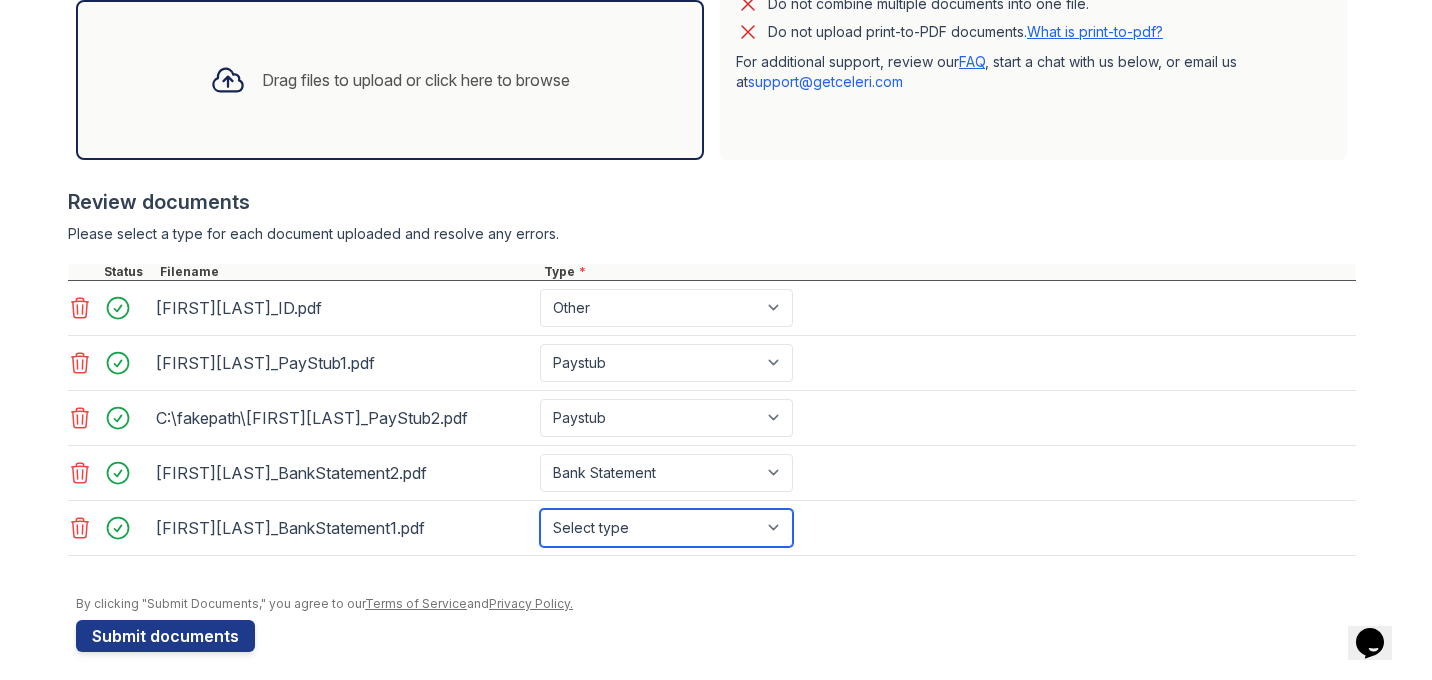 click on "Select type
Paystub
Bank Statement
Offer Letter
Tax Documents
Benefit Award Letter
Investment Account Statement
Other" at bounding box center [666, 528] 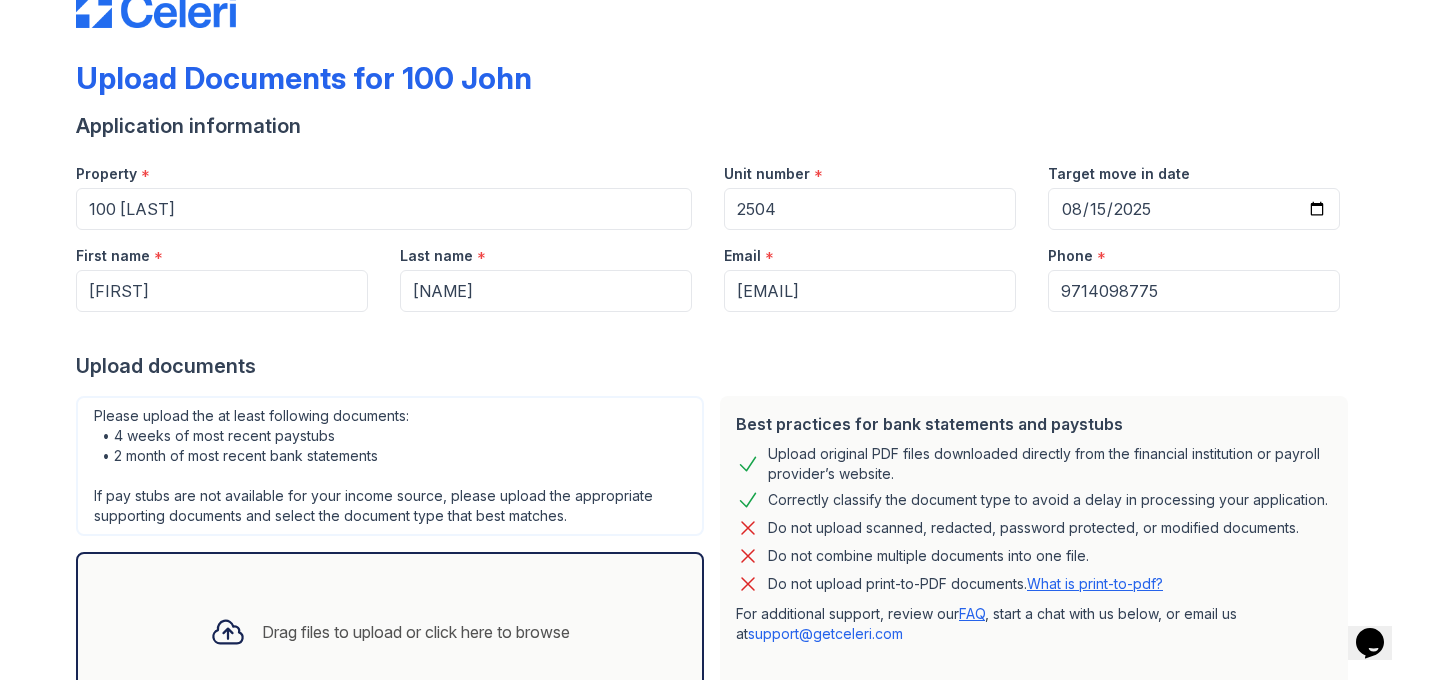 scroll, scrollTop: 0, scrollLeft: 0, axis: both 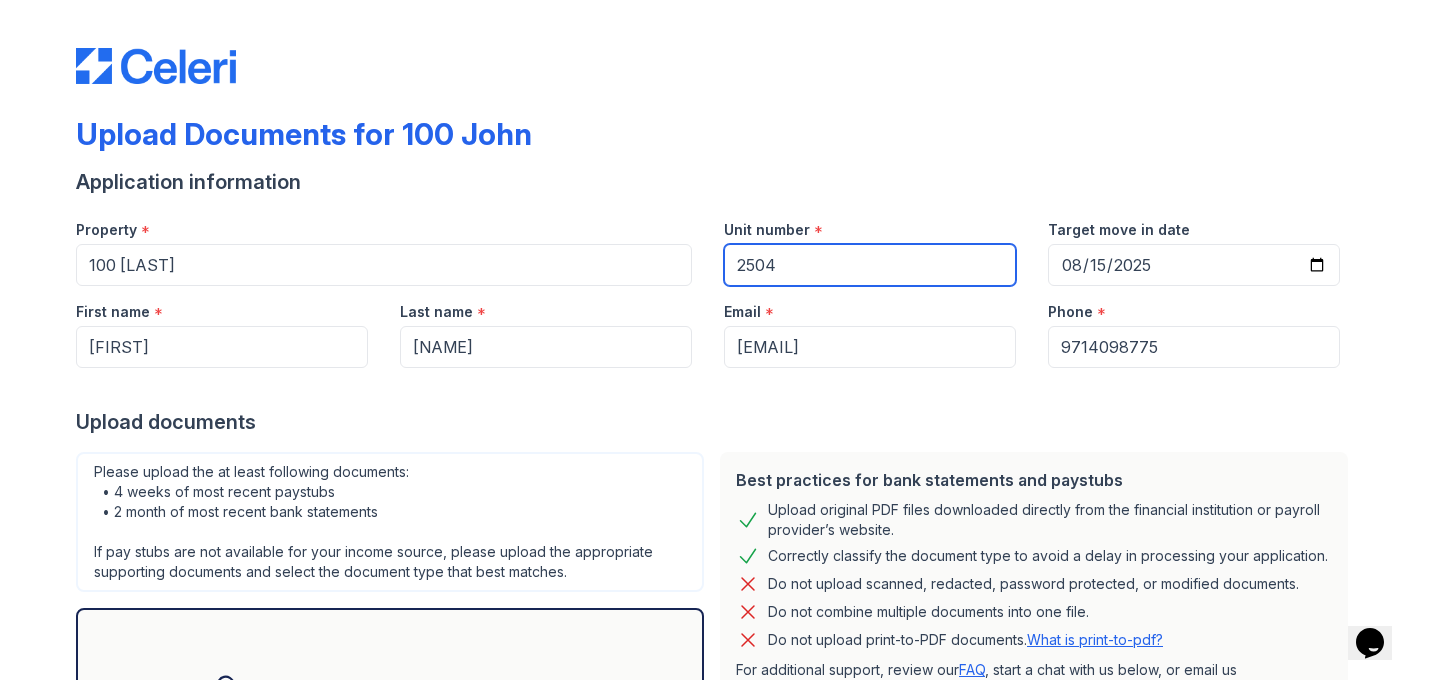 click on "Property
*
100 John
Unit number
*
2504
Target move in date
2025-08-15" at bounding box center [708, 245] 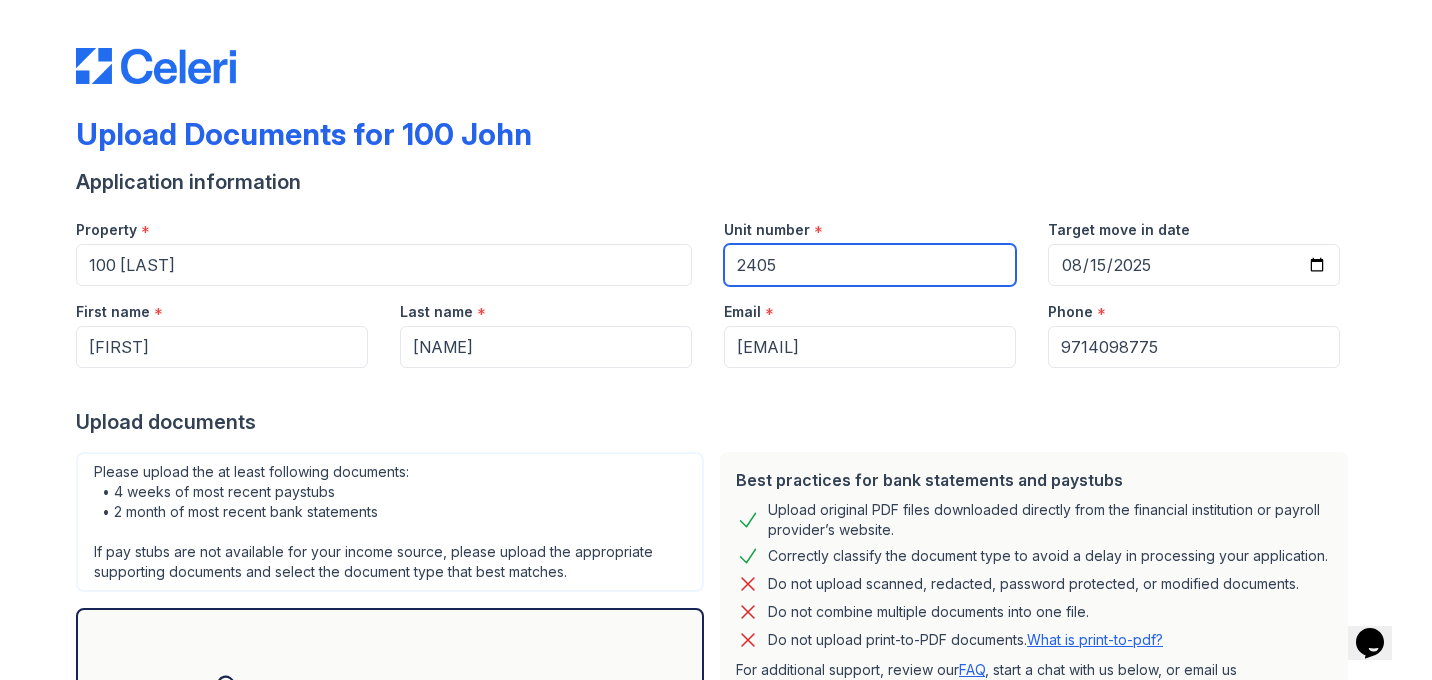 type on "2405" 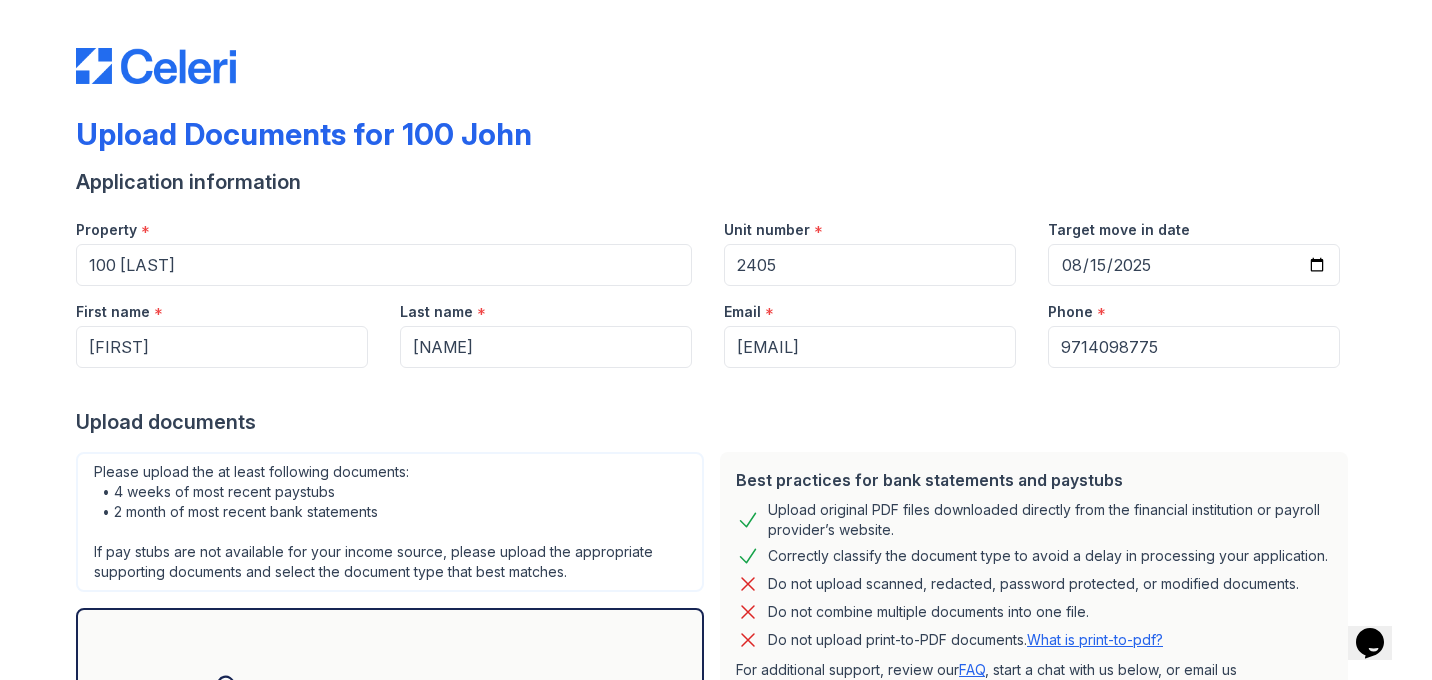 click on "Application information" at bounding box center [716, 182] 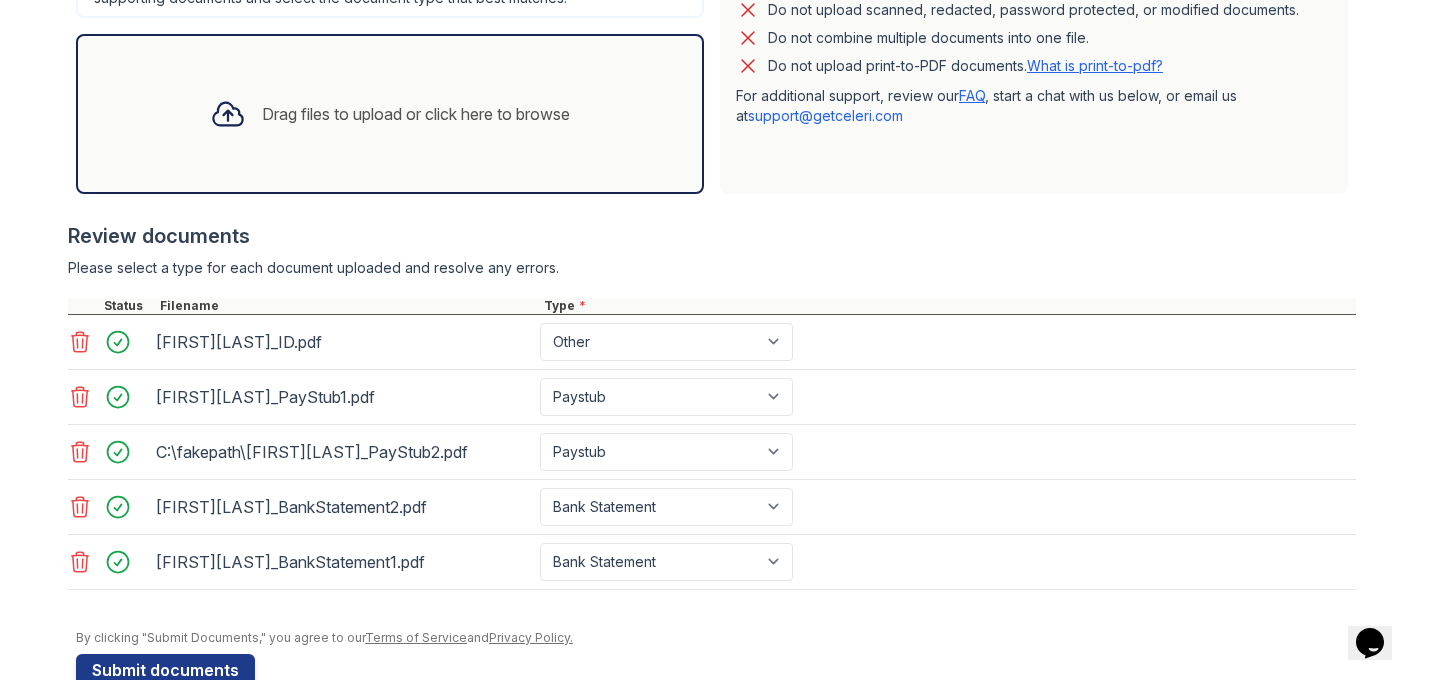 scroll, scrollTop: 575, scrollLeft: 0, axis: vertical 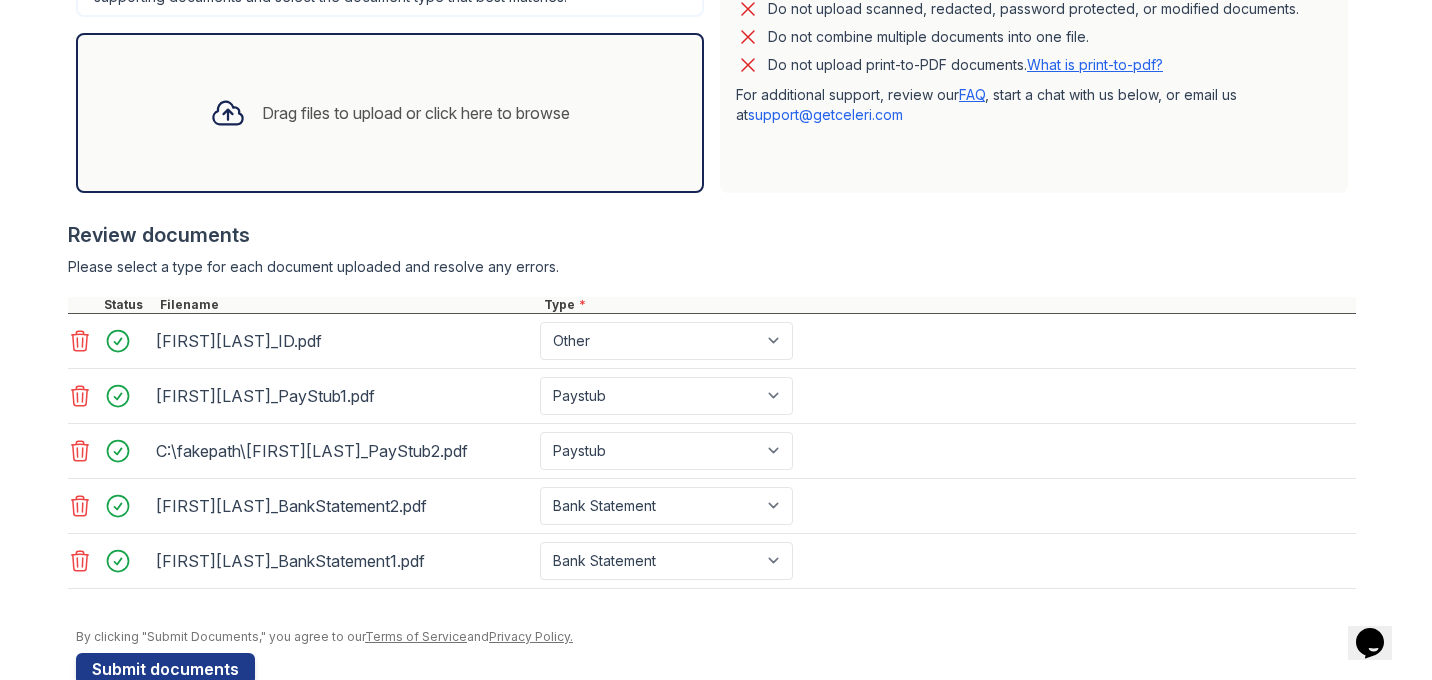click on "Drag files to upload or click here to browse" at bounding box center [416, 113] 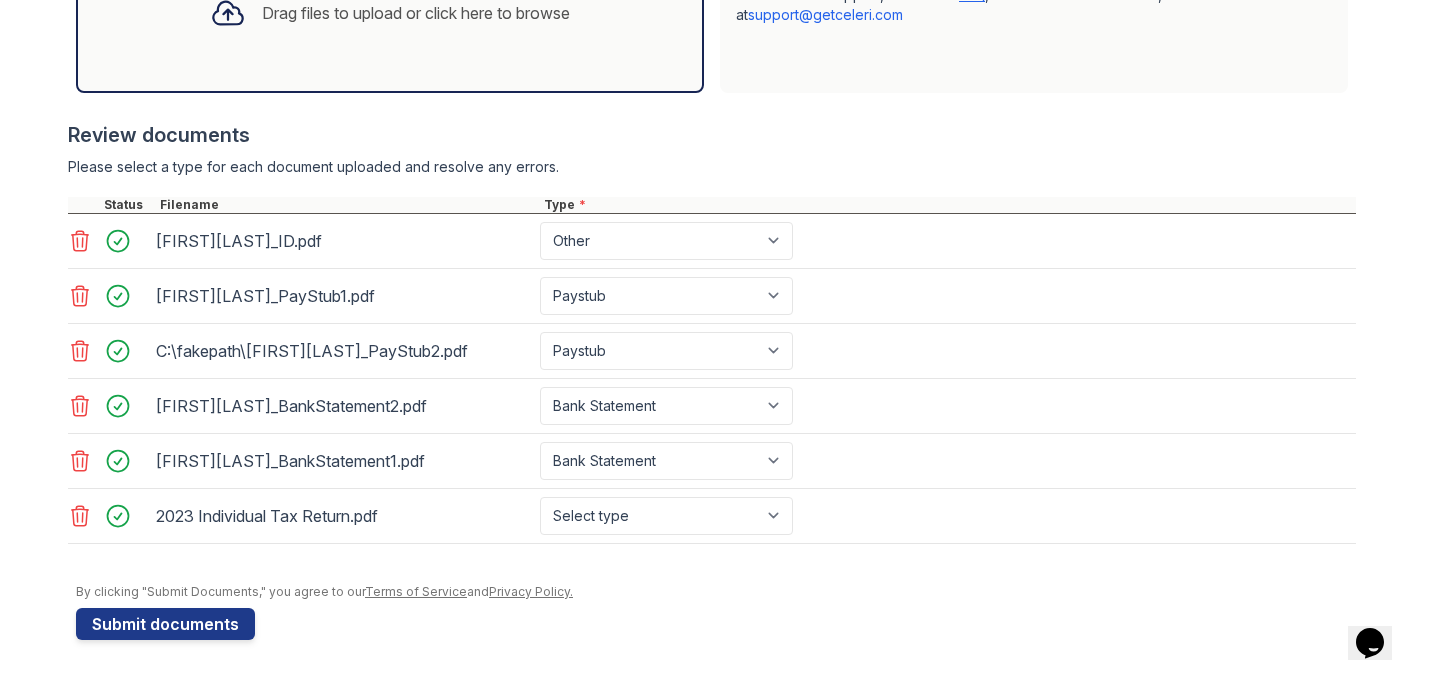 scroll, scrollTop: 638, scrollLeft: 0, axis: vertical 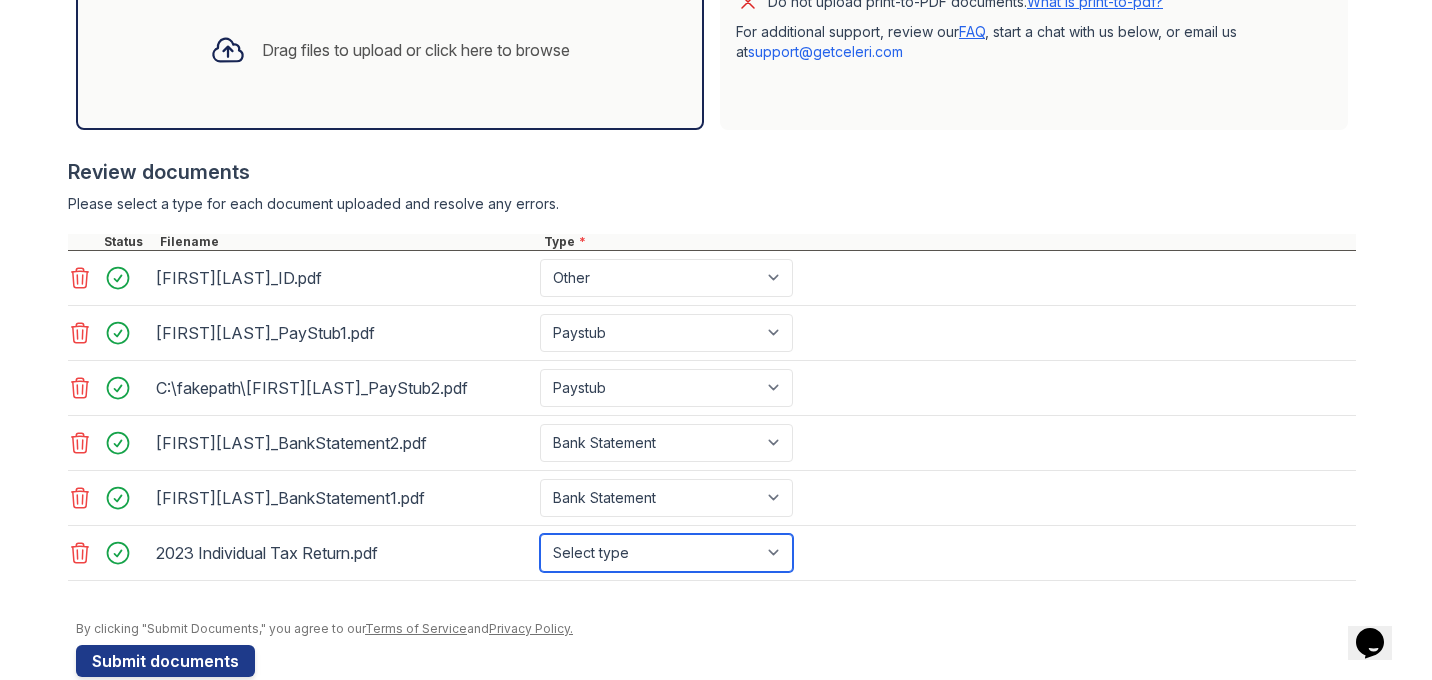 click on "Select type
Paystub
Bank Statement
Offer Letter
Tax Documents
Benefit Award Letter
Investment Account Statement
Other" at bounding box center [666, 553] 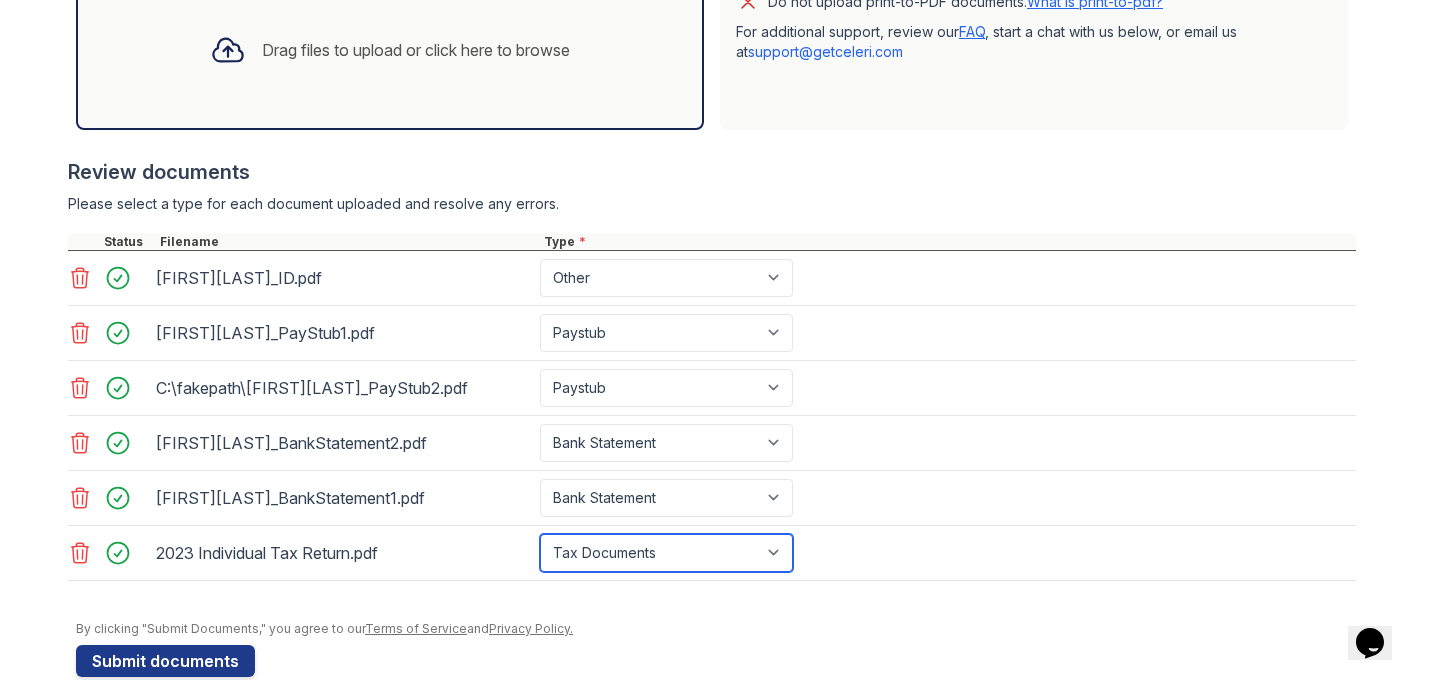 click on "Select type
Paystub
Bank Statement
Offer Letter
Tax Documents
Benefit Award Letter
Investment Account Statement
Other" at bounding box center [666, 553] 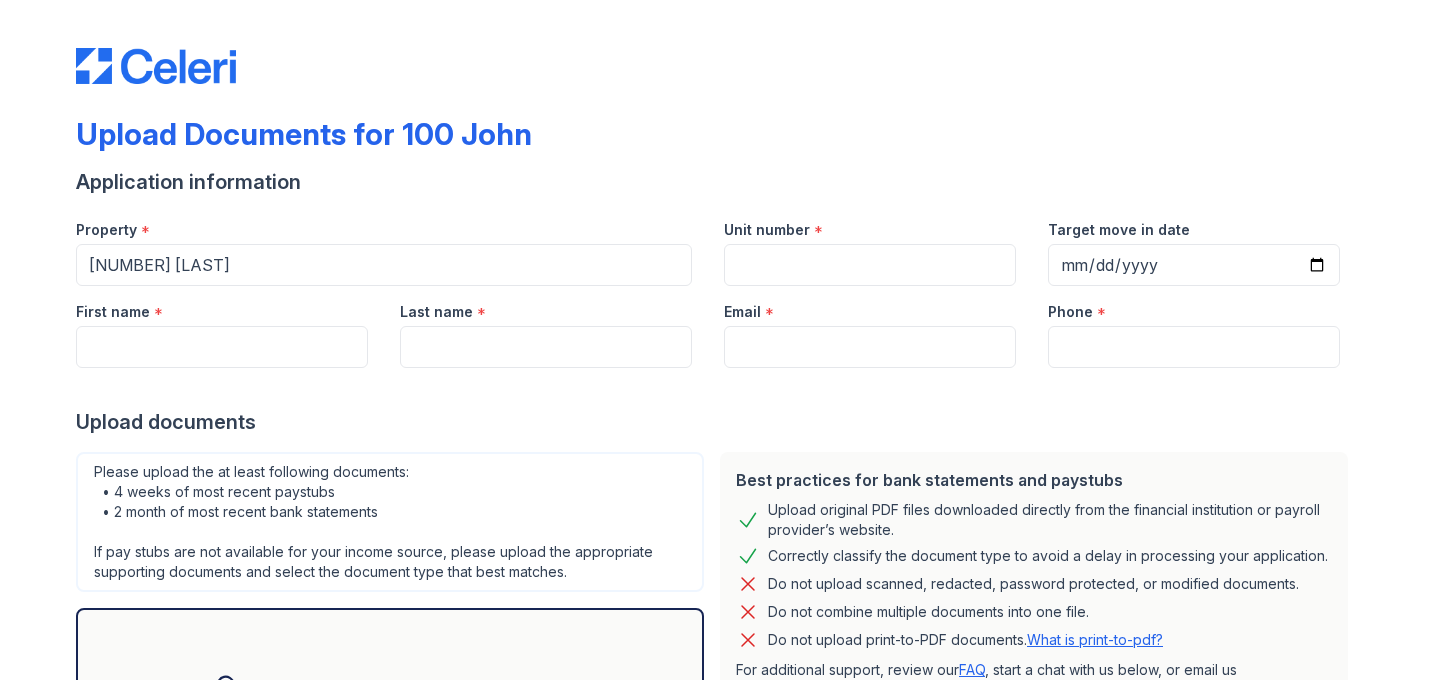 scroll, scrollTop: 0, scrollLeft: 0, axis: both 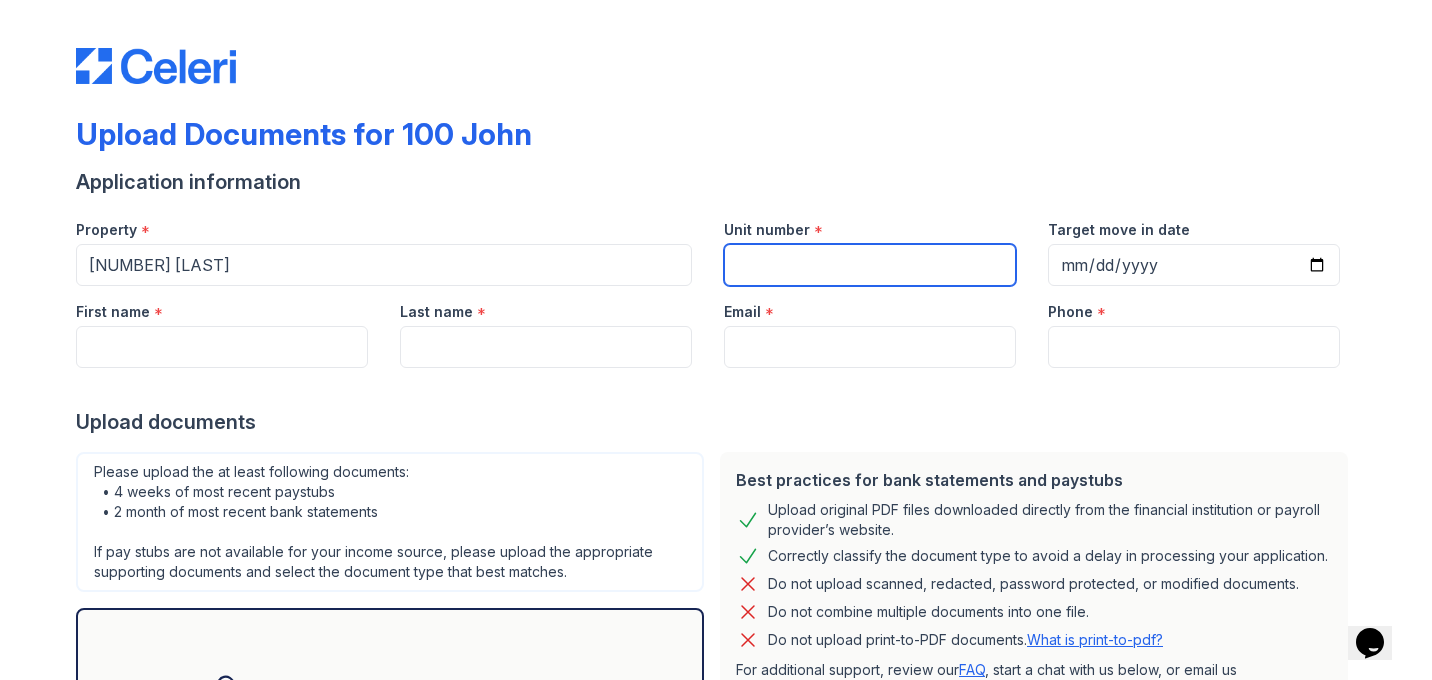 click on "Unit number" at bounding box center (870, 265) 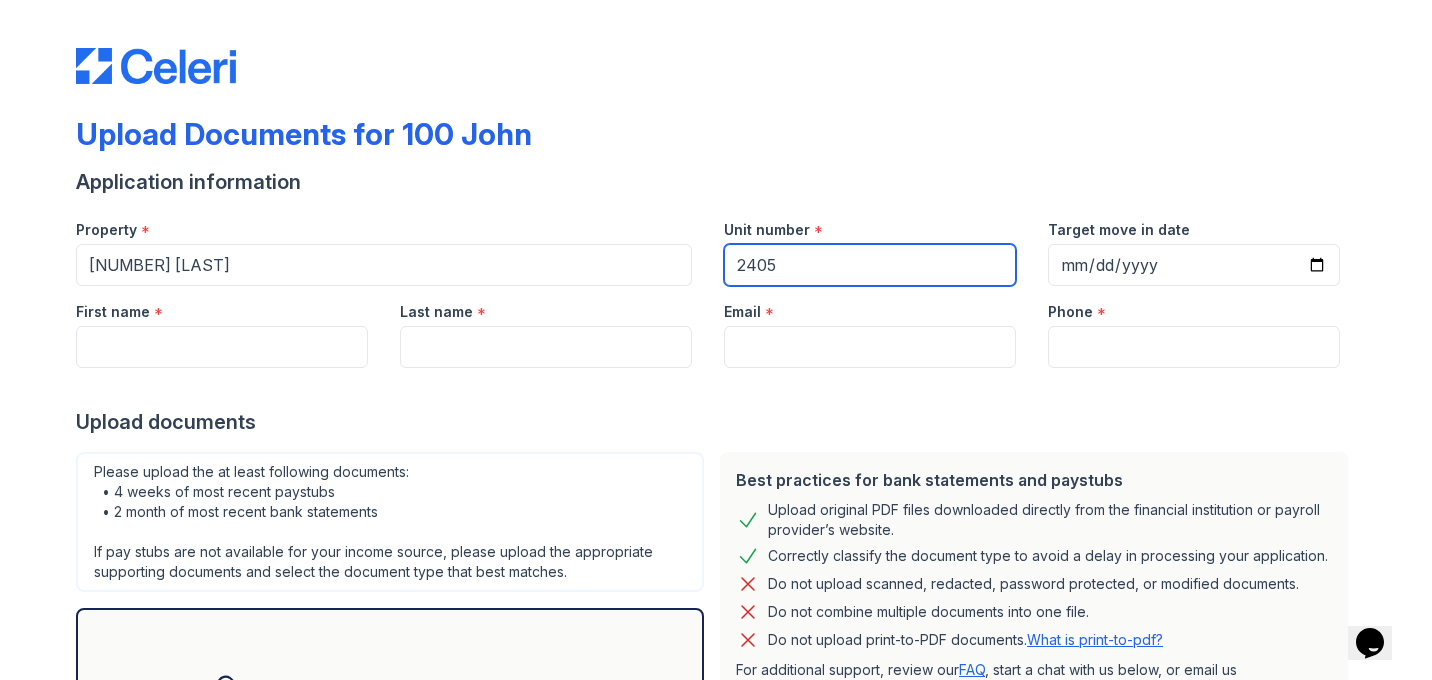 type on "2405" 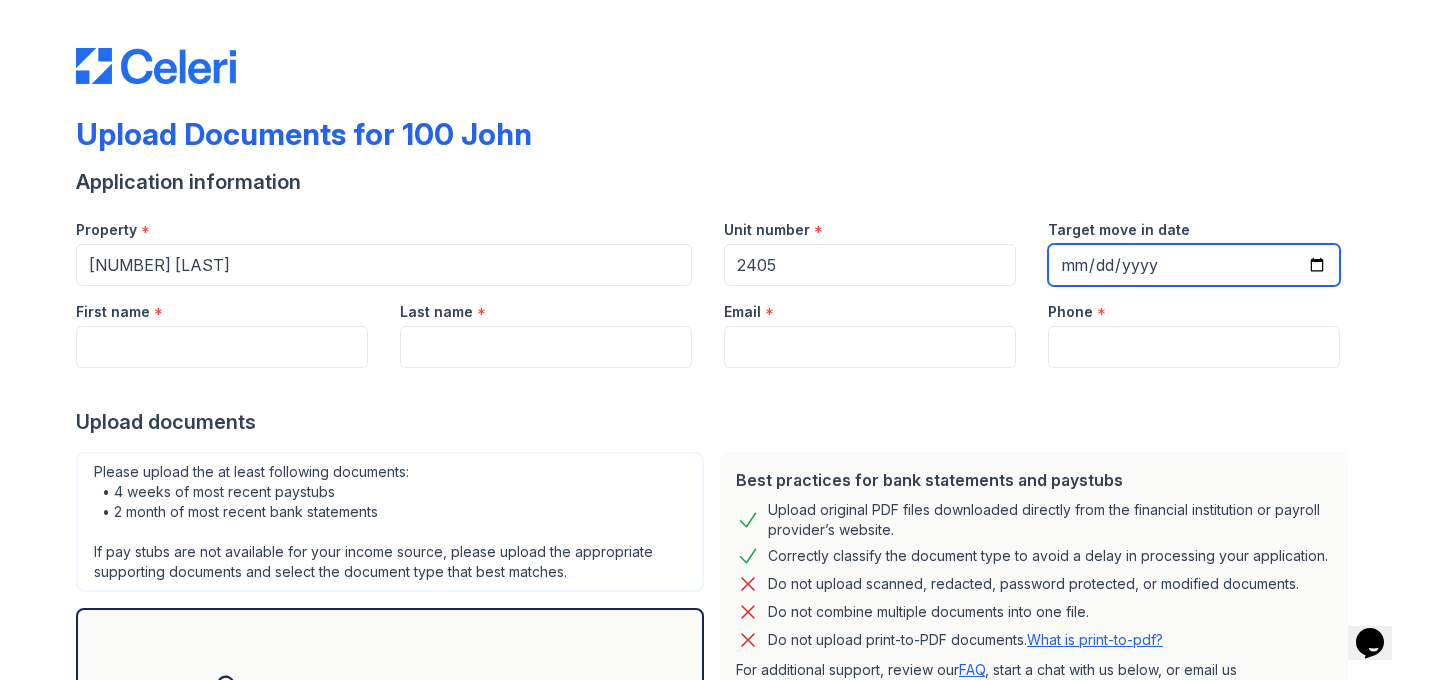 click on "Target move in date" at bounding box center [1194, 265] 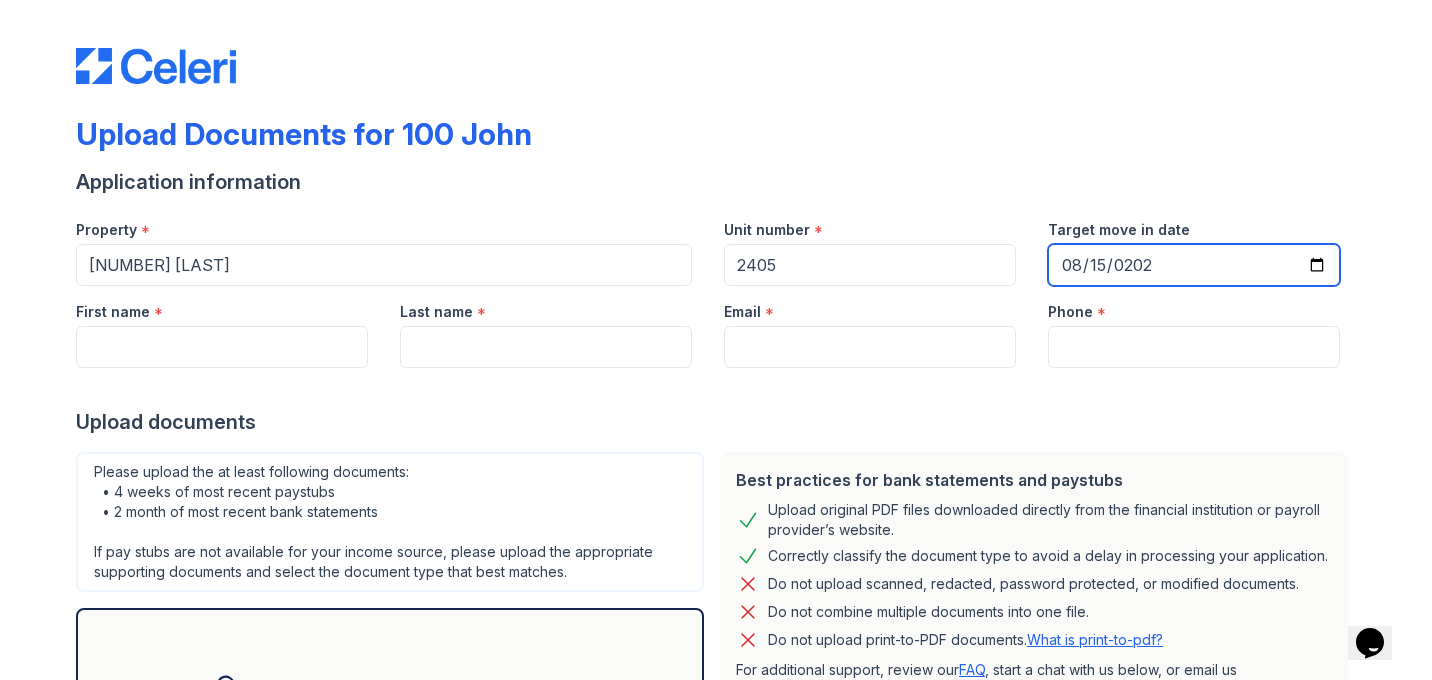 type on "2025-08-15" 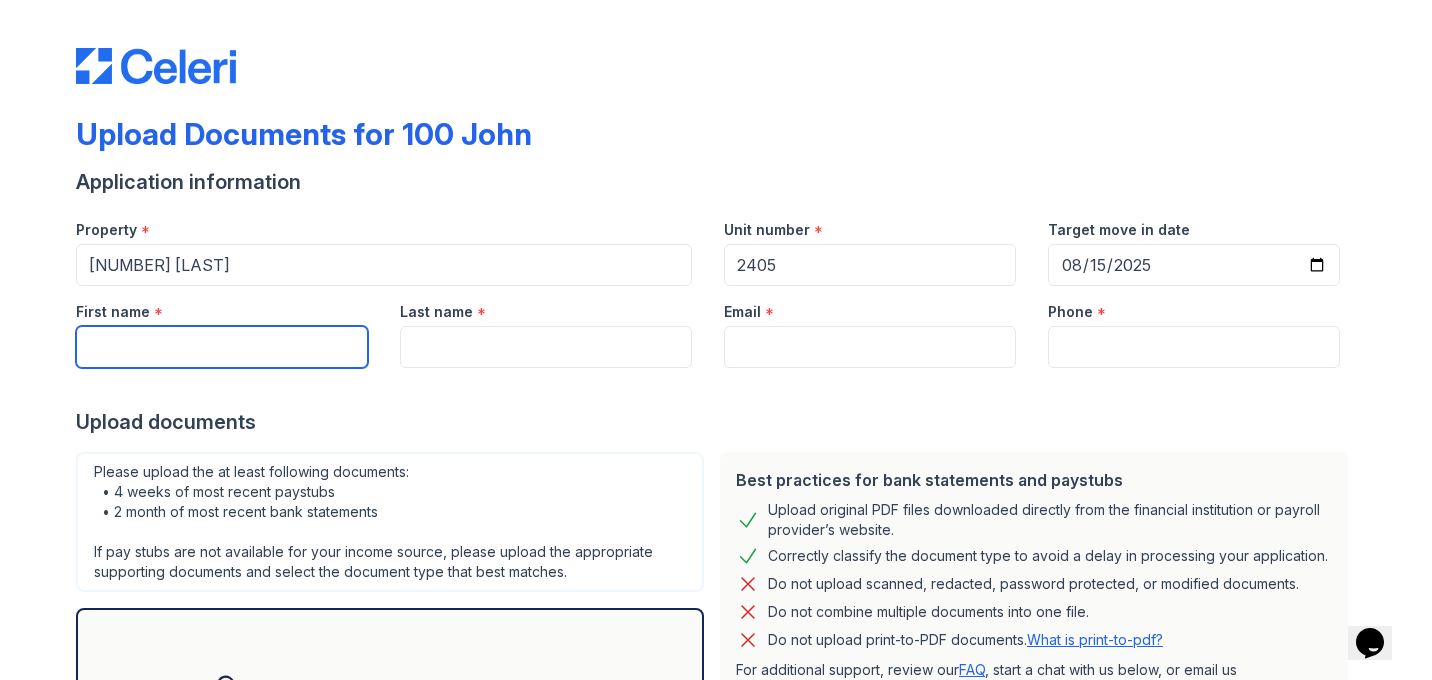 click on "First name" at bounding box center (222, 347) 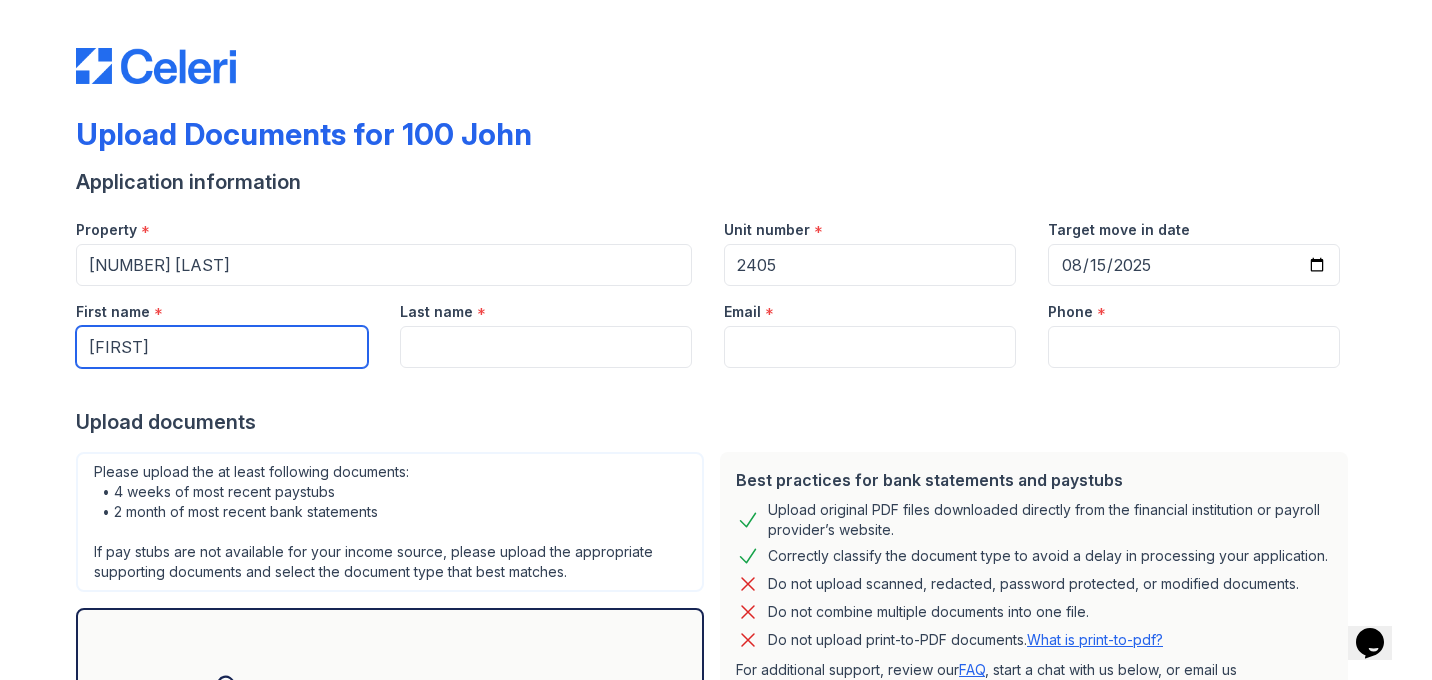 type on "[FIRST]" 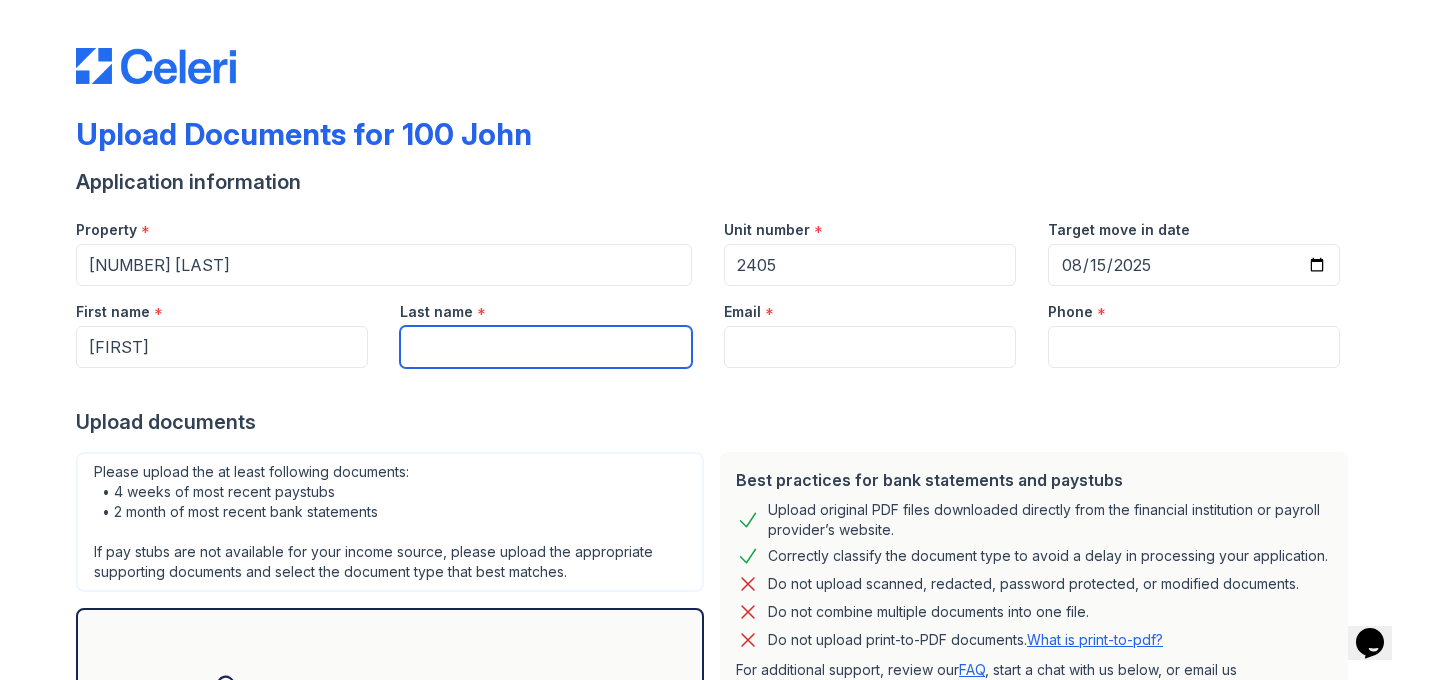 click on "Last name" at bounding box center [546, 347] 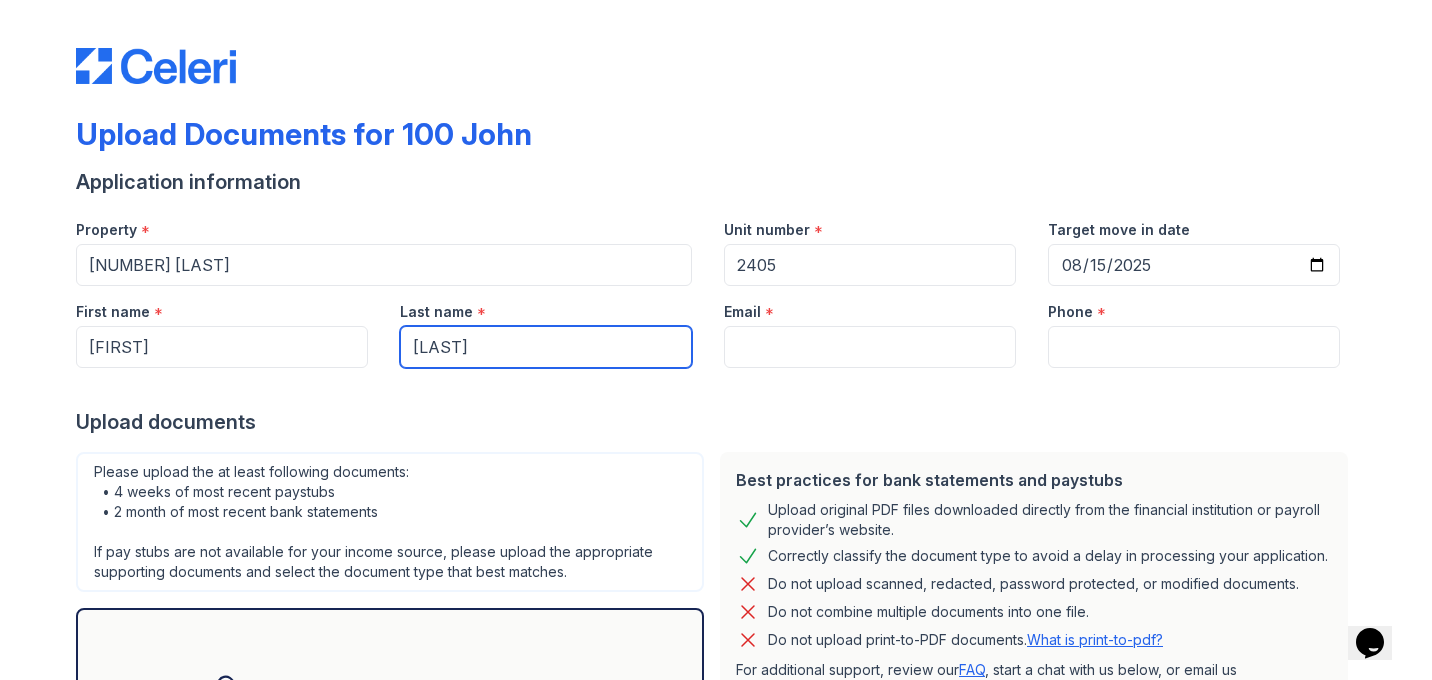 type on "[LAST]" 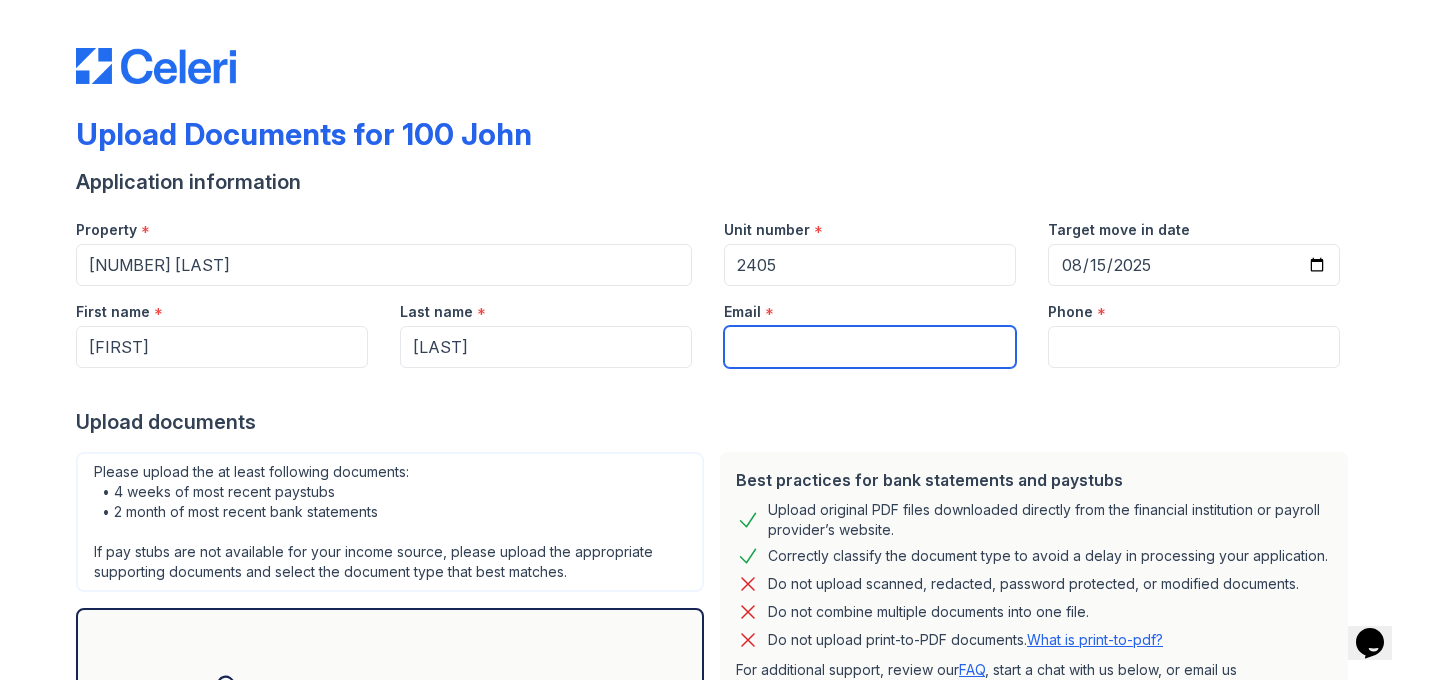 click on "Email" at bounding box center [870, 347] 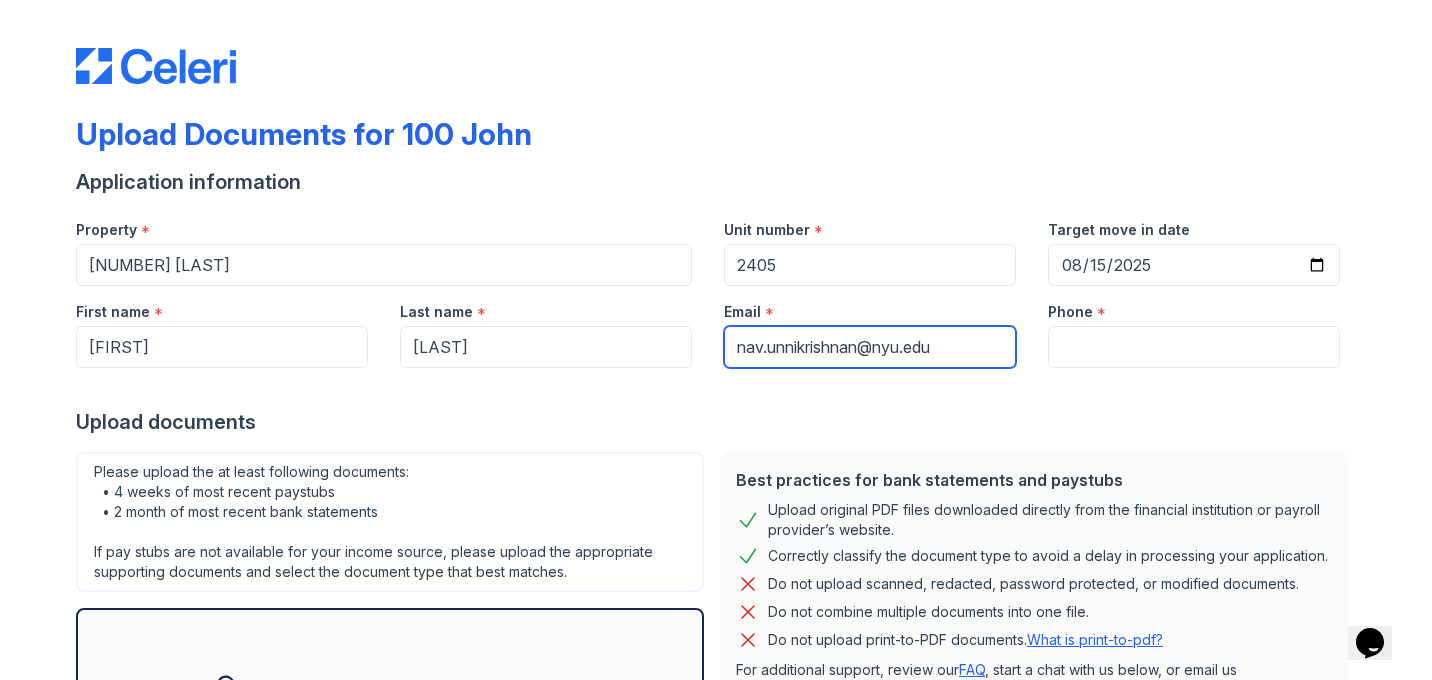 type on "nav.unnikrishnan@nyu.edu" 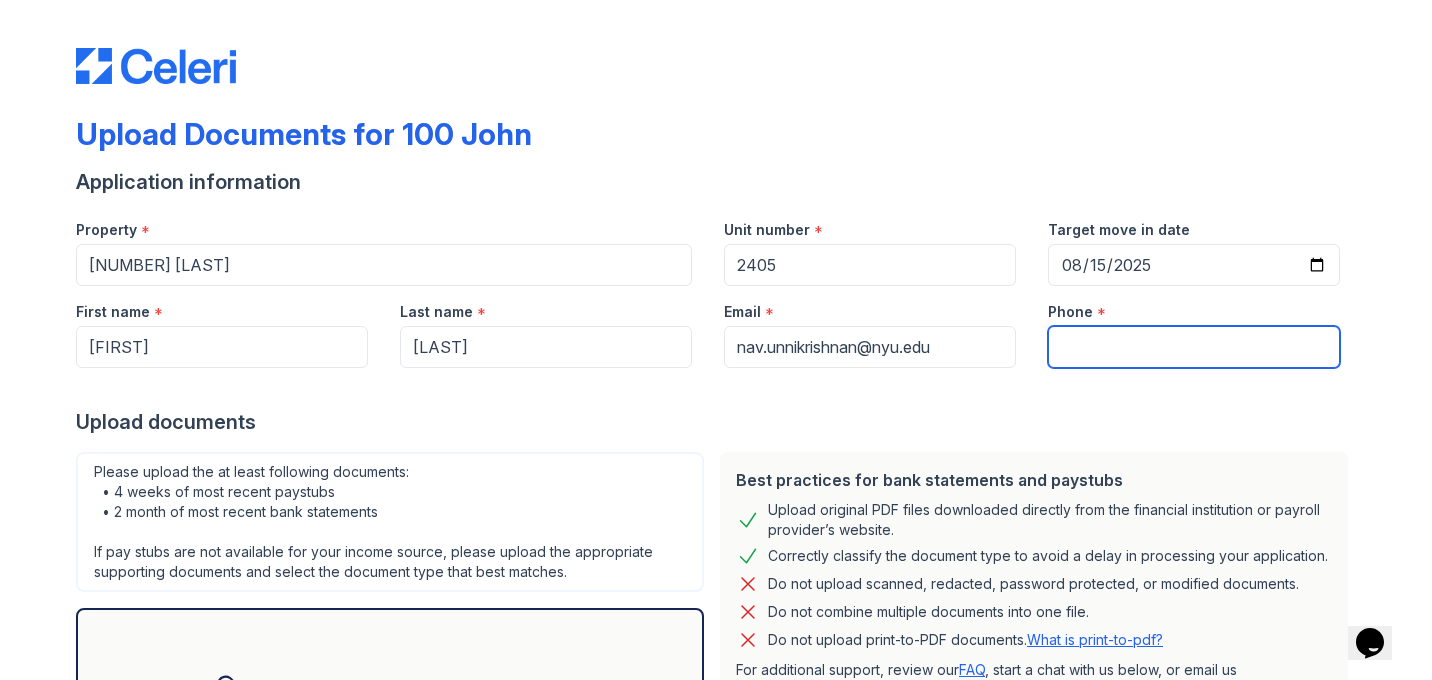 click on "Phone" at bounding box center [1194, 347] 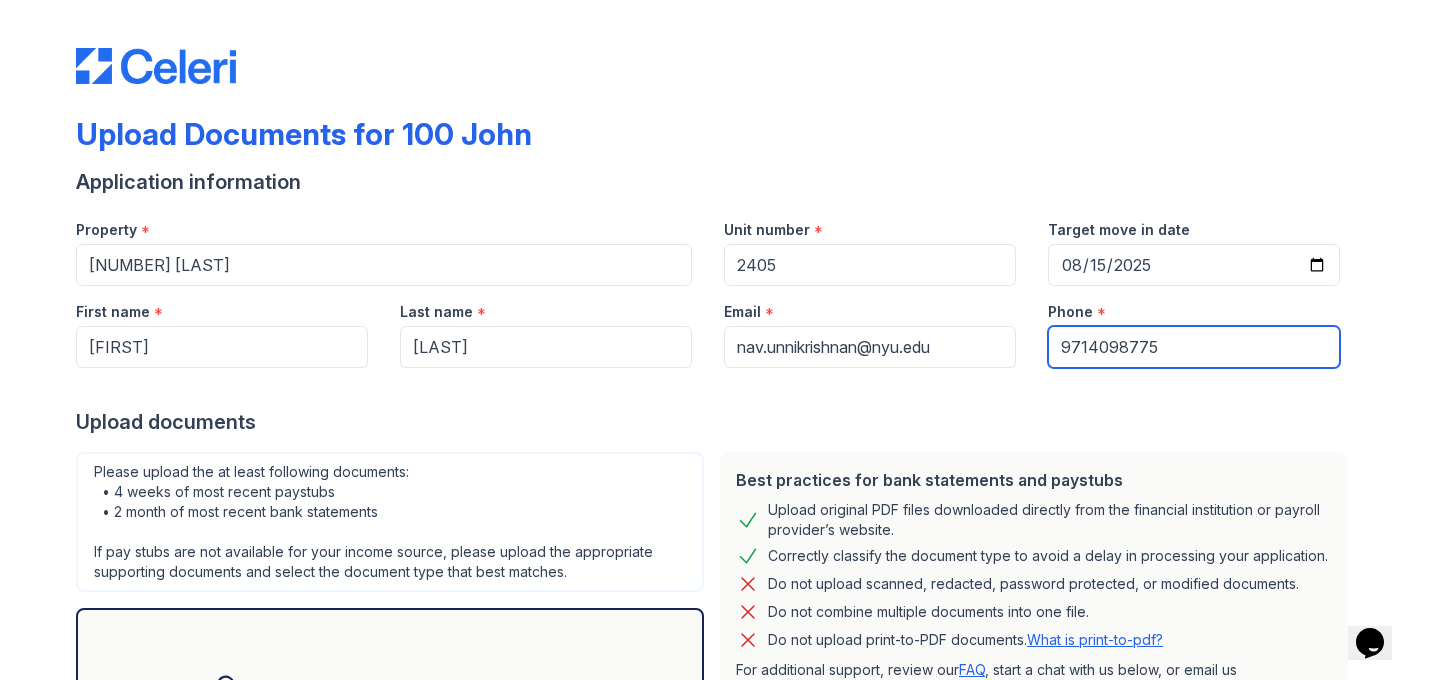 scroll, scrollTop: 212, scrollLeft: 0, axis: vertical 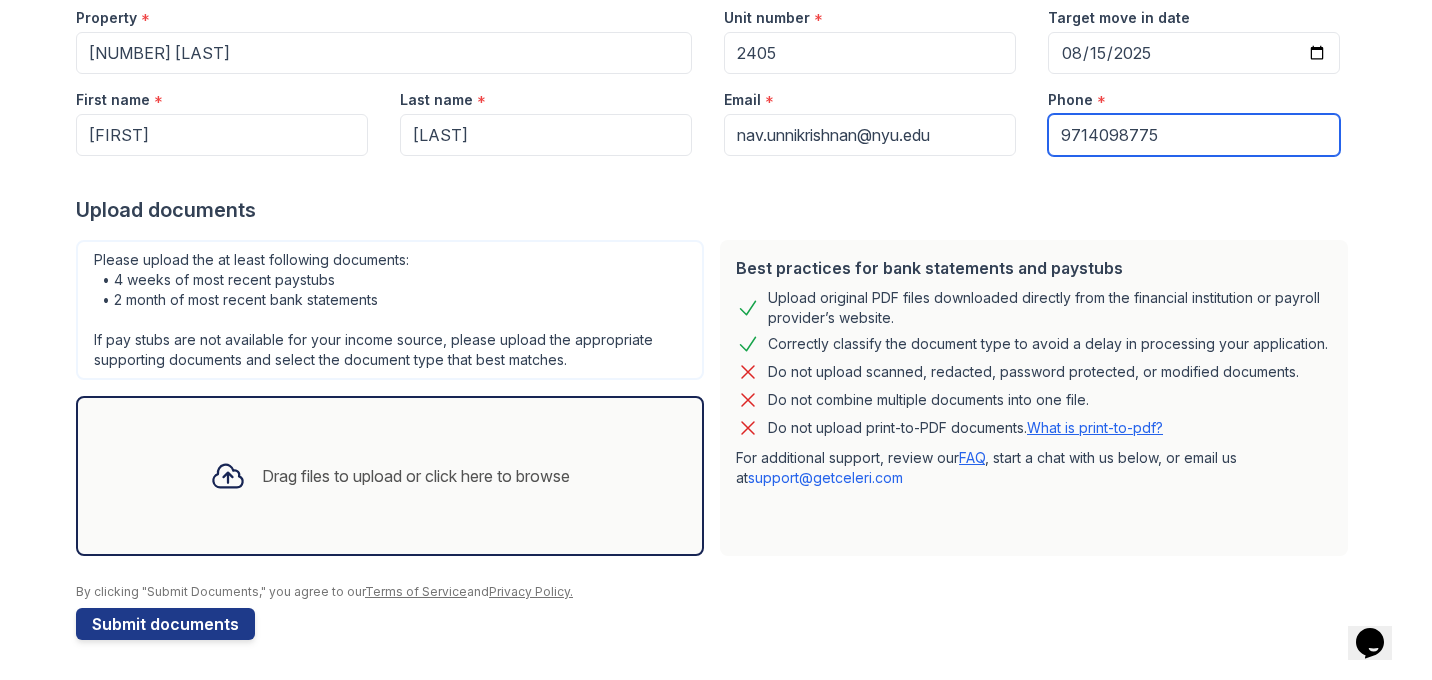 type on "9714098775" 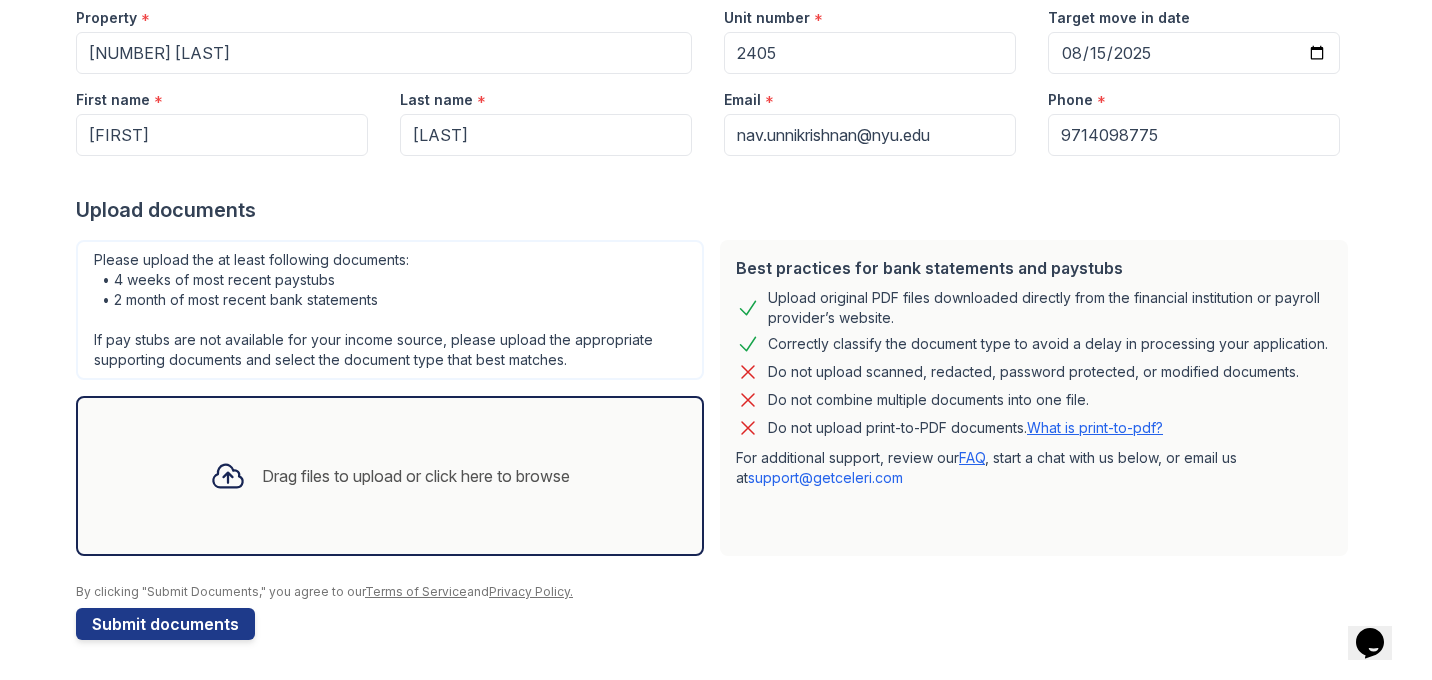 click on "Drag files to upload or click here to browse" at bounding box center [390, 476] 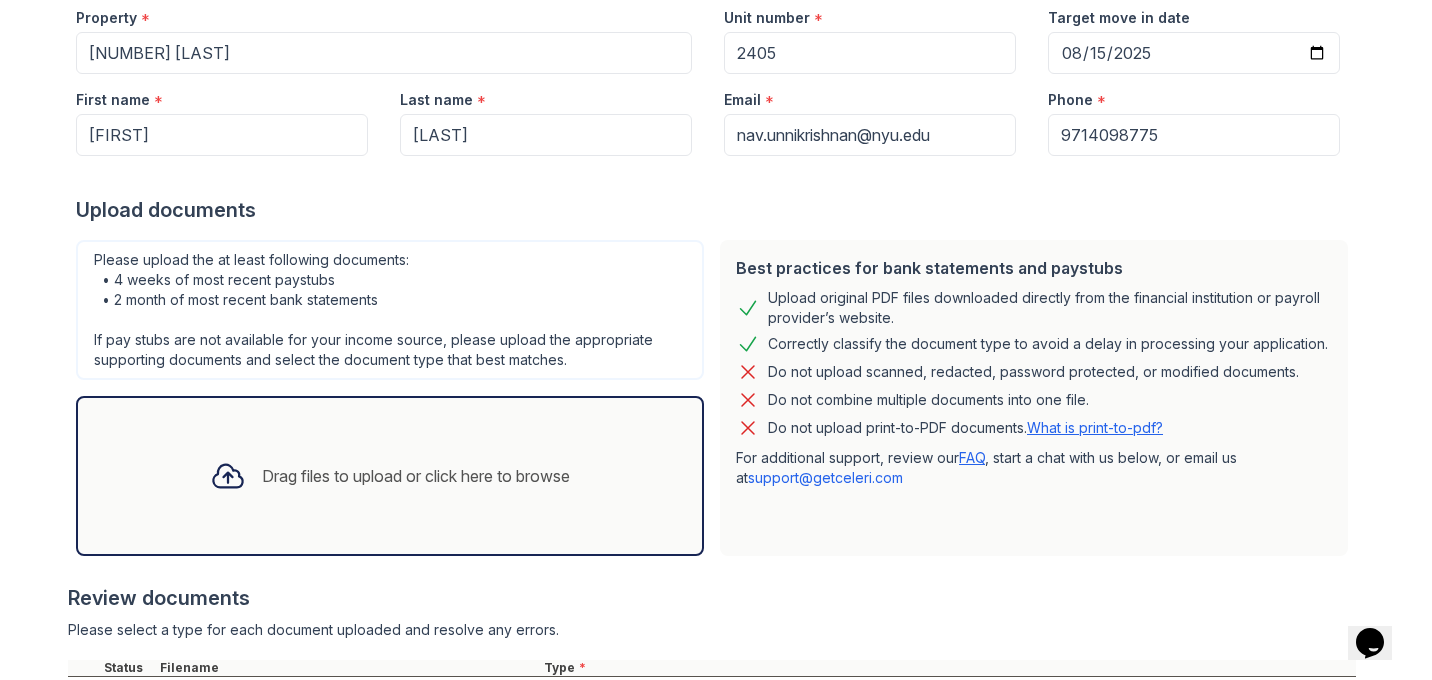 click on "Drag files to upload or click here to browse" at bounding box center (416, 476) 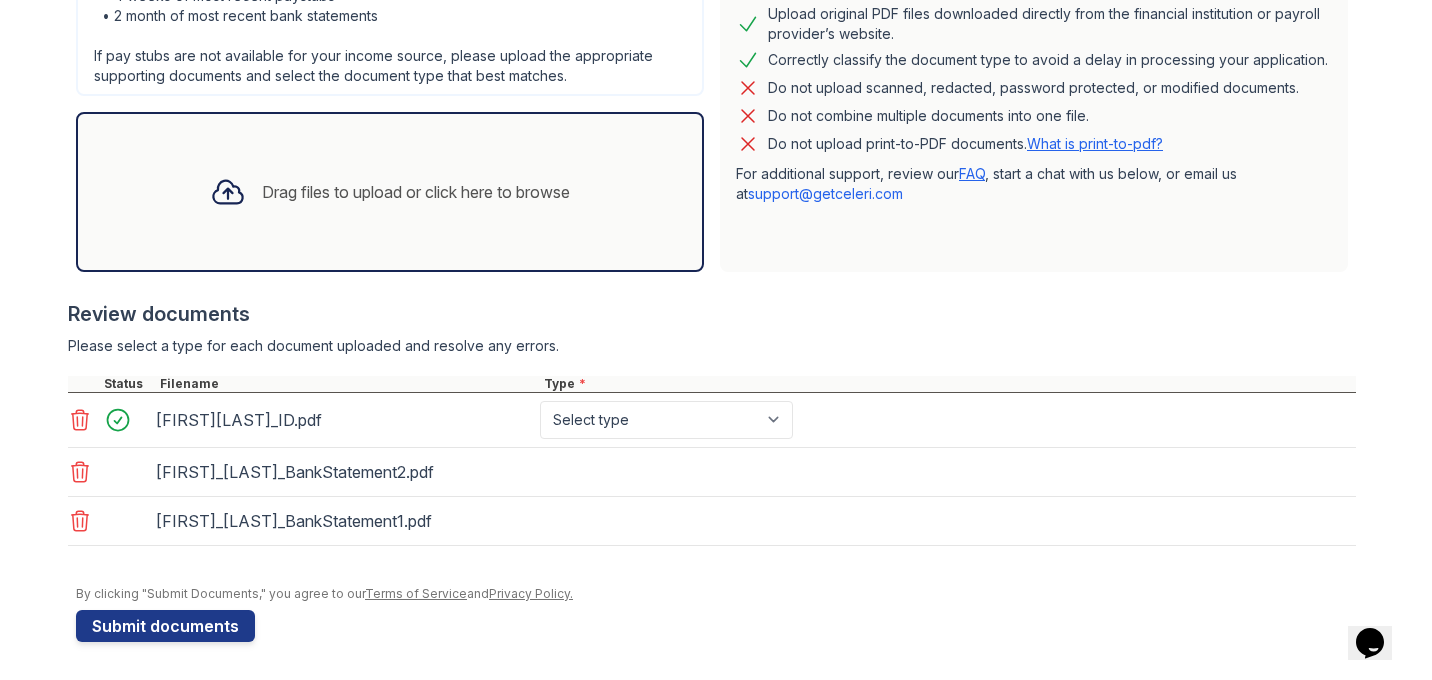 scroll, scrollTop: 498, scrollLeft: 0, axis: vertical 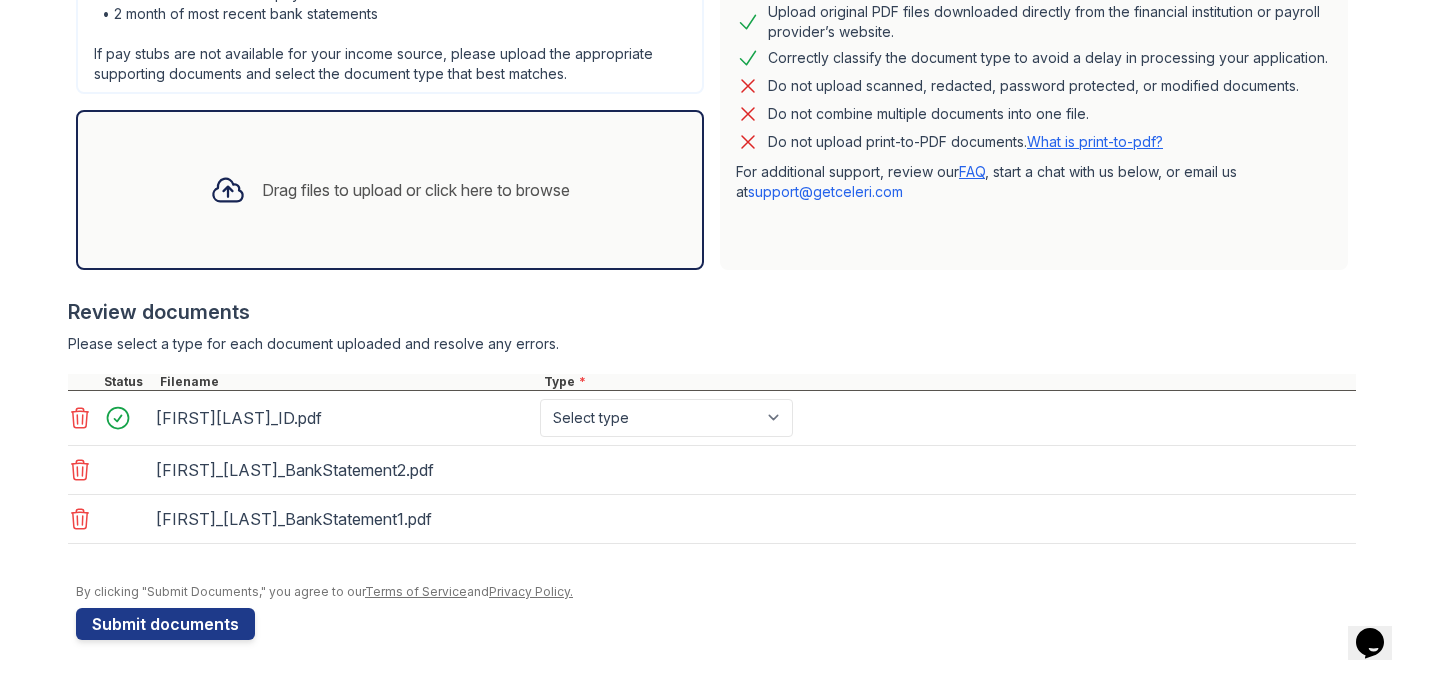 click on "Drag files to upload or click here to browse" at bounding box center [390, 190] 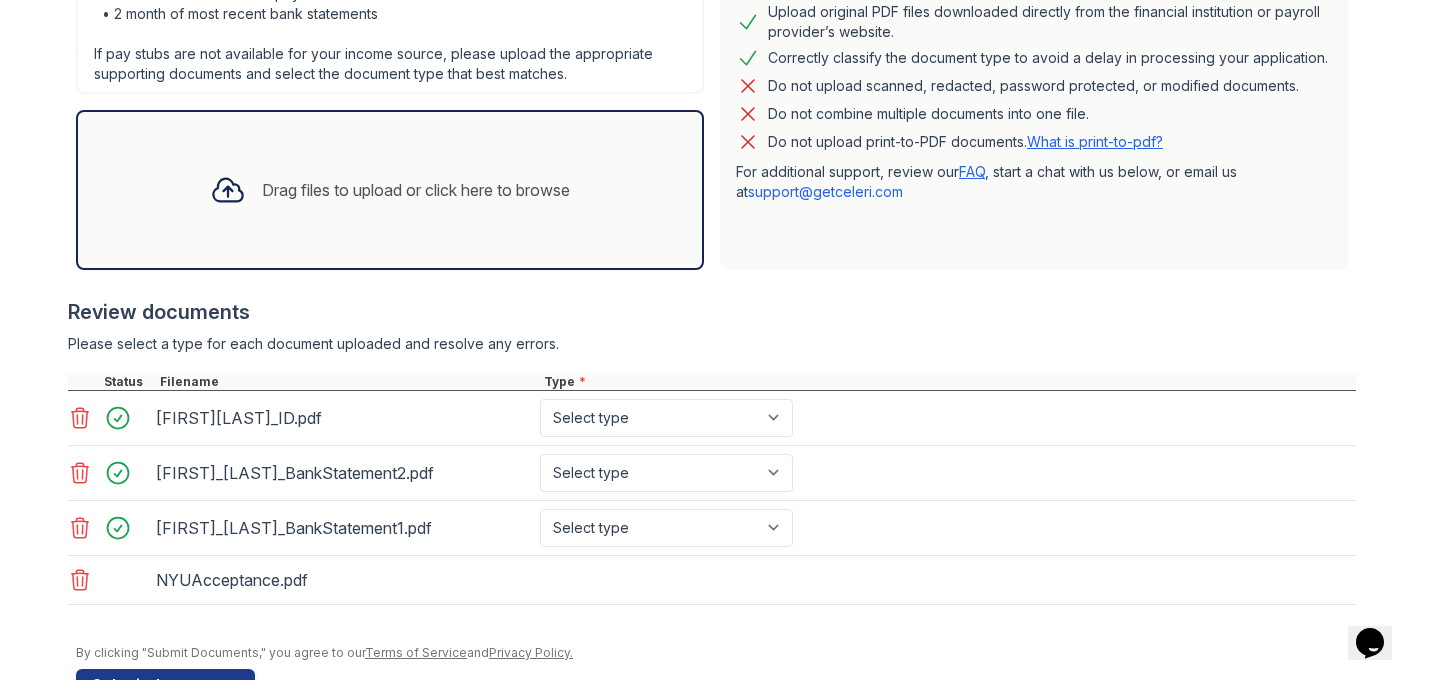 scroll, scrollTop: 559, scrollLeft: 0, axis: vertical 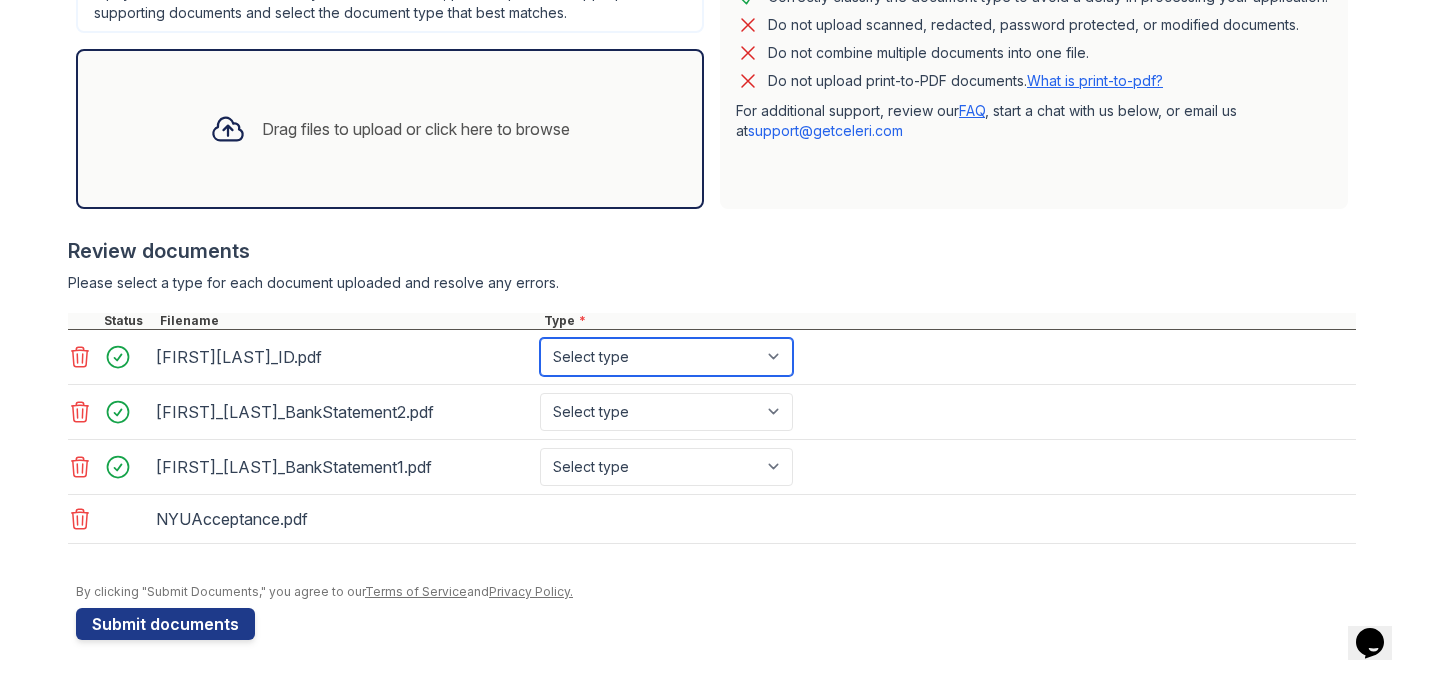click on "Select type
Paystub
Bank Statement
Offer Letter
Tax Documents
Benefit Award Letter
Investment Account Statement
Other" at bounding box center (666, 357) 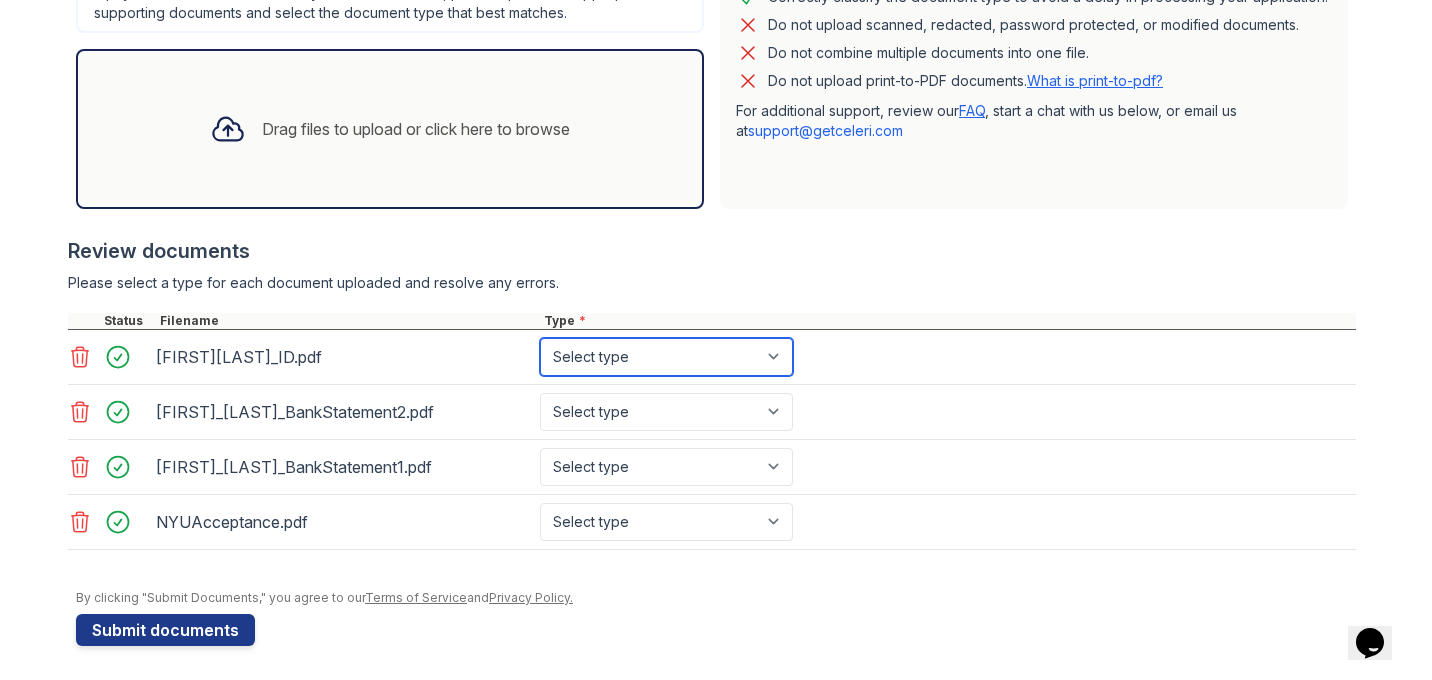 select on "other" 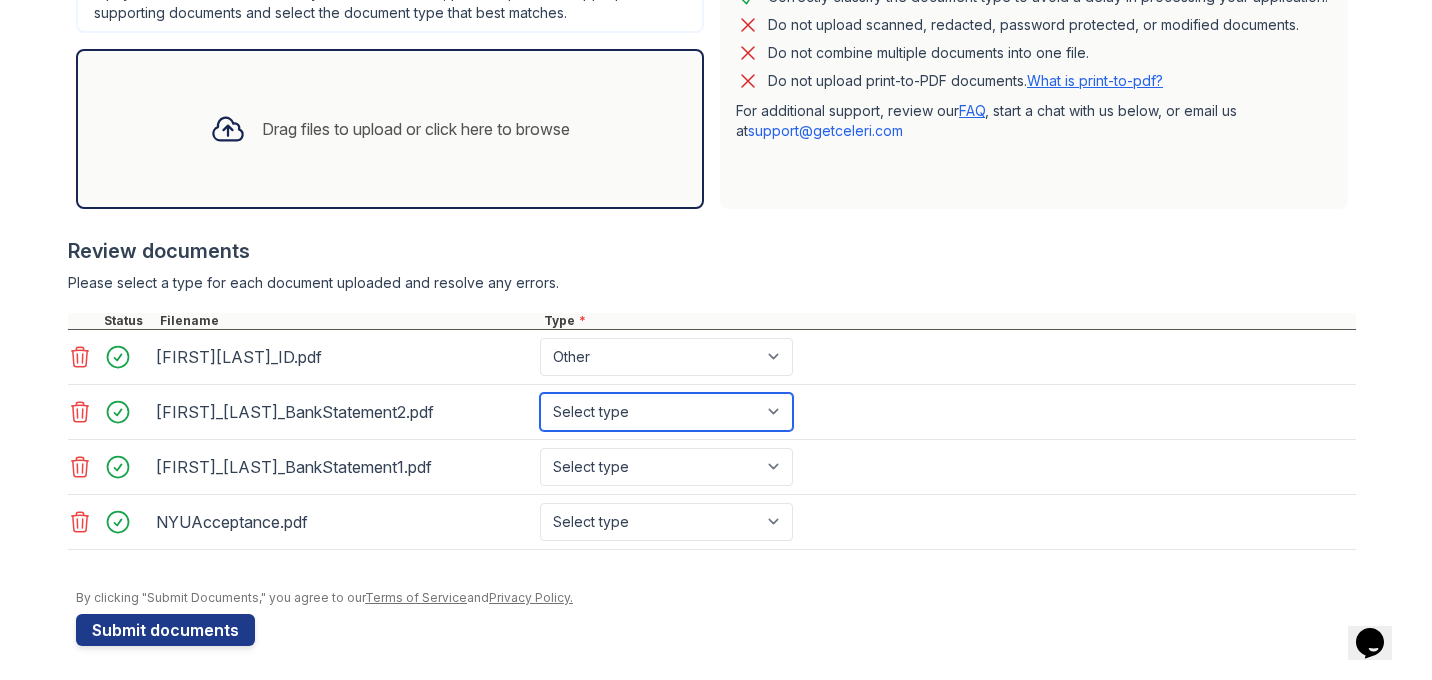 click on "Select type
Paystub
Bank Statement
Offer Letter
Tax Documents
Benefit Award Letter
Investment Account Statement
Other" at bounding box center (666, 412) 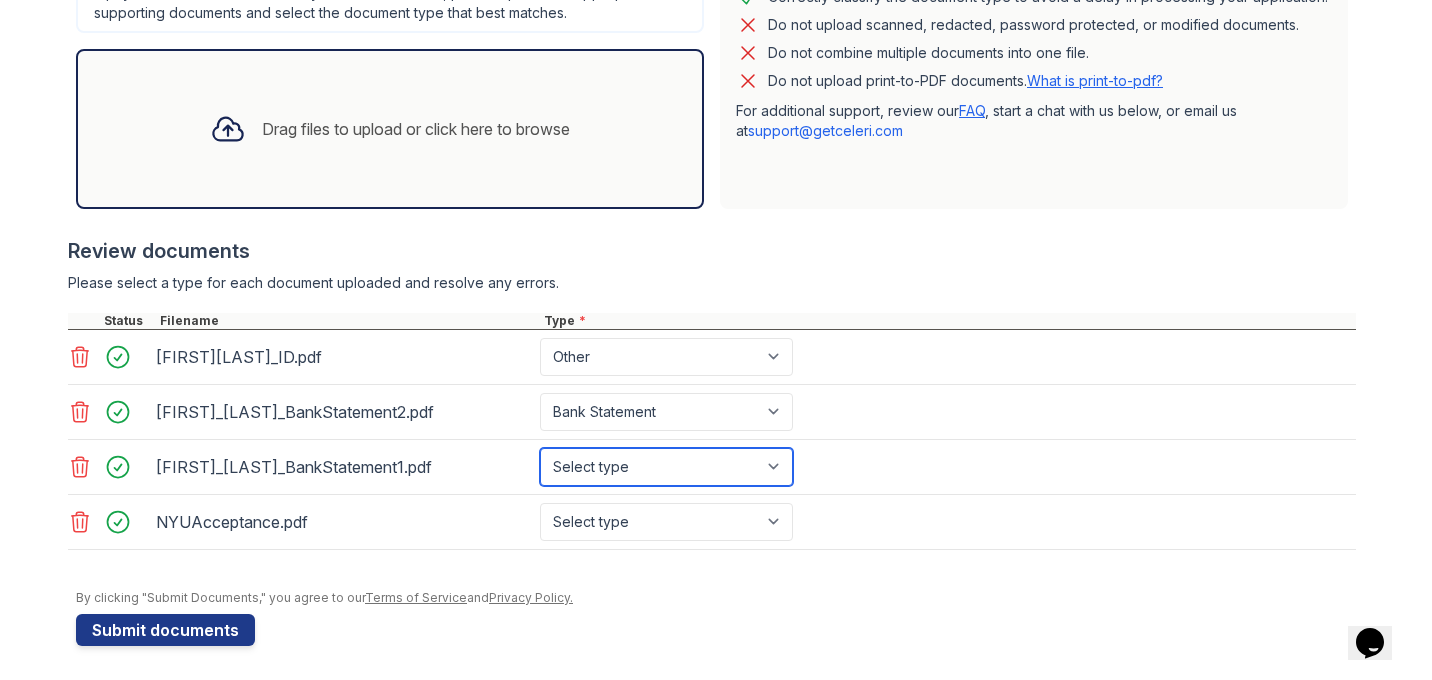 click on "Select type
Paystub
Bank Statement
Offer Letter
Tax Documents
Benefit Award Letter
Investment Account Statement
Other" at bounding box center (666, 467) 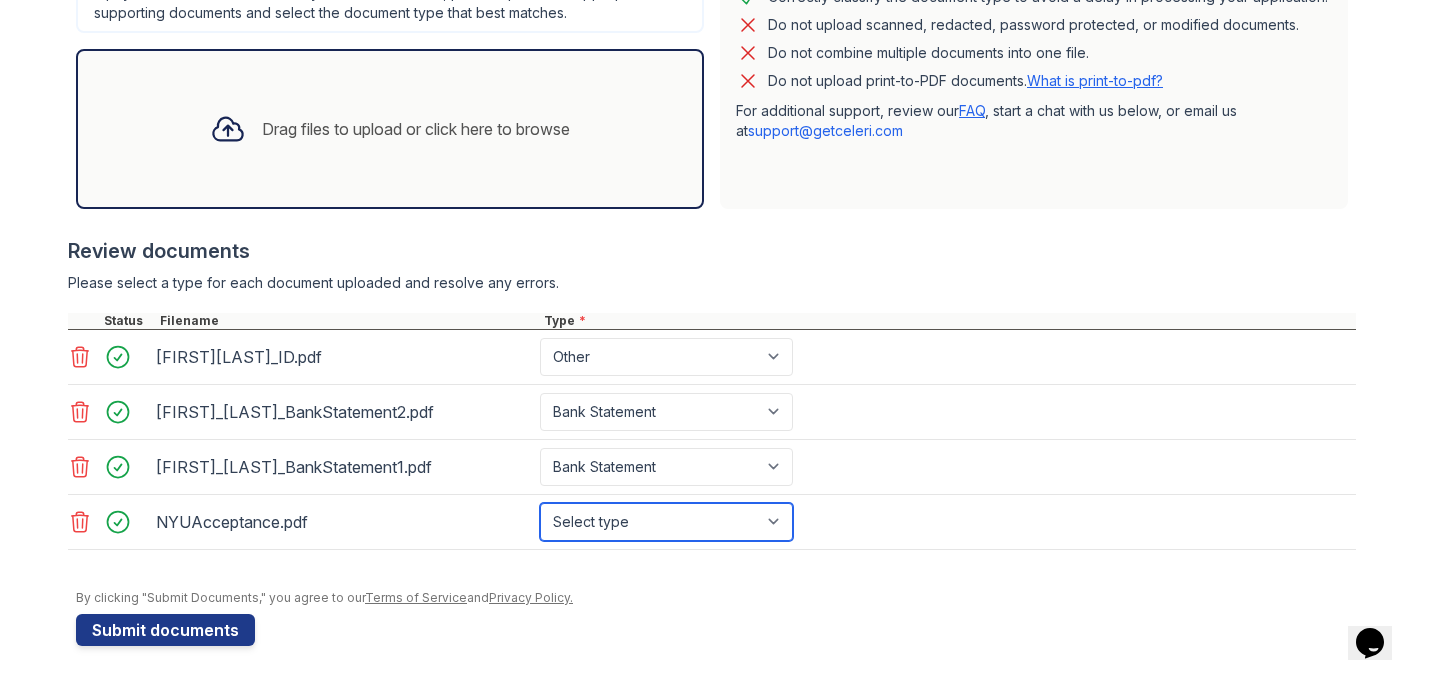 click on "Select type
Paystub
Bank Statement
Offer Letter
Tax Documents
Benefit Award Letter
Investment Account Statement
Other" at bounding box center [666, 522] 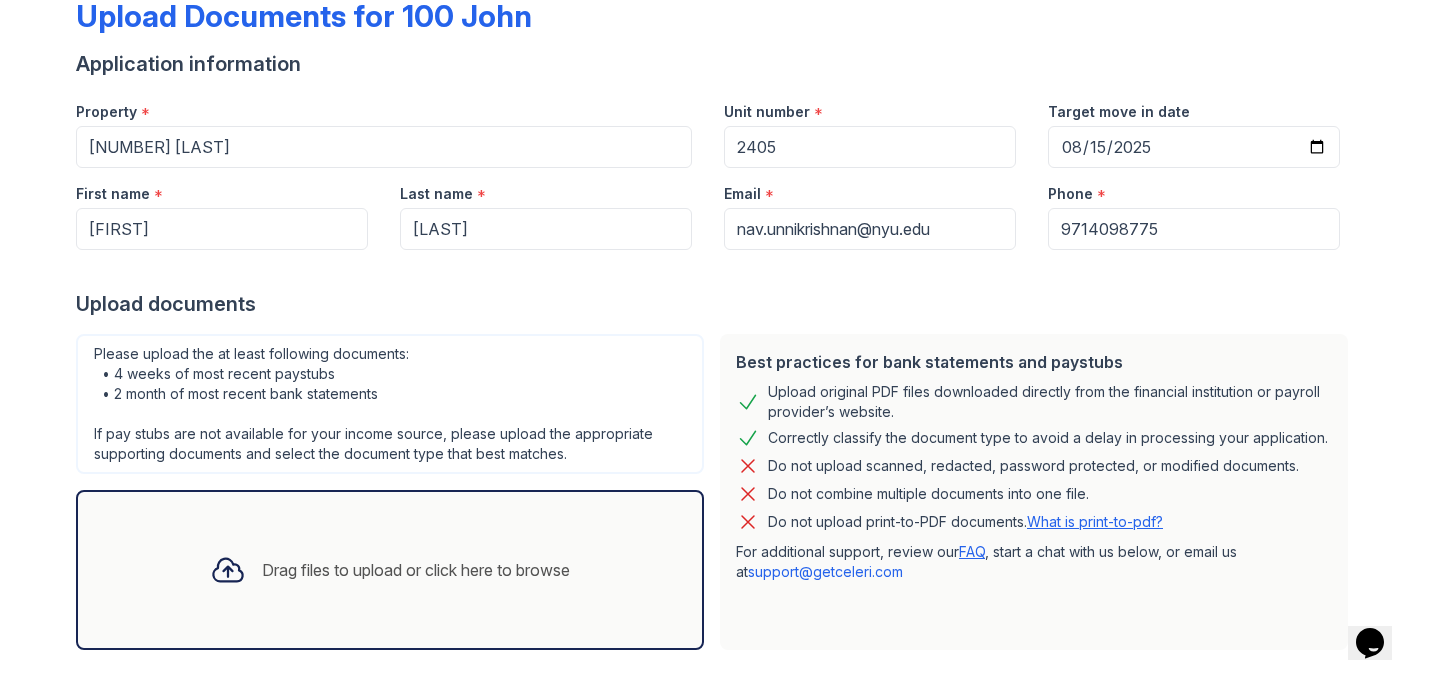 scroll, scrollTop: 120, scrollLeft: 0, axis: vertical 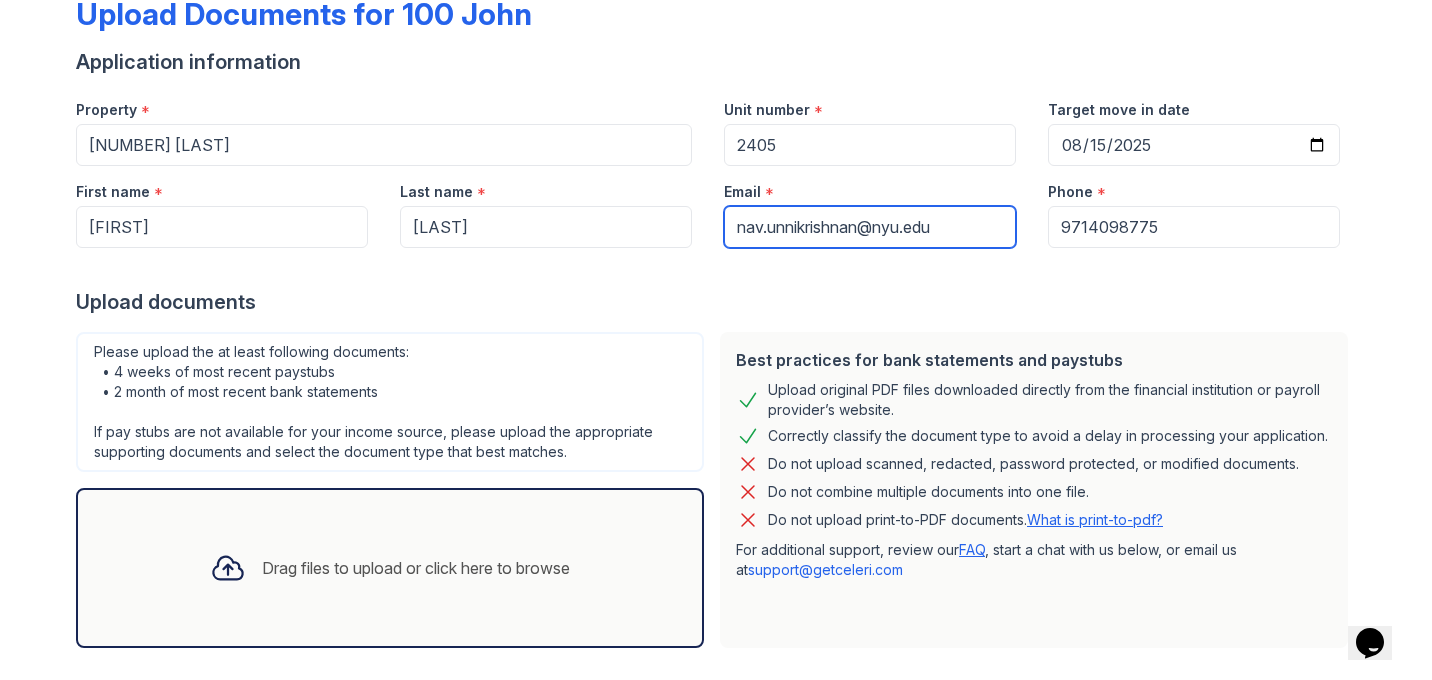 drag, startPoint x: 947, startPoint y: 239, endPoint x: 880, endPoint y: 233, distance: 67.26812 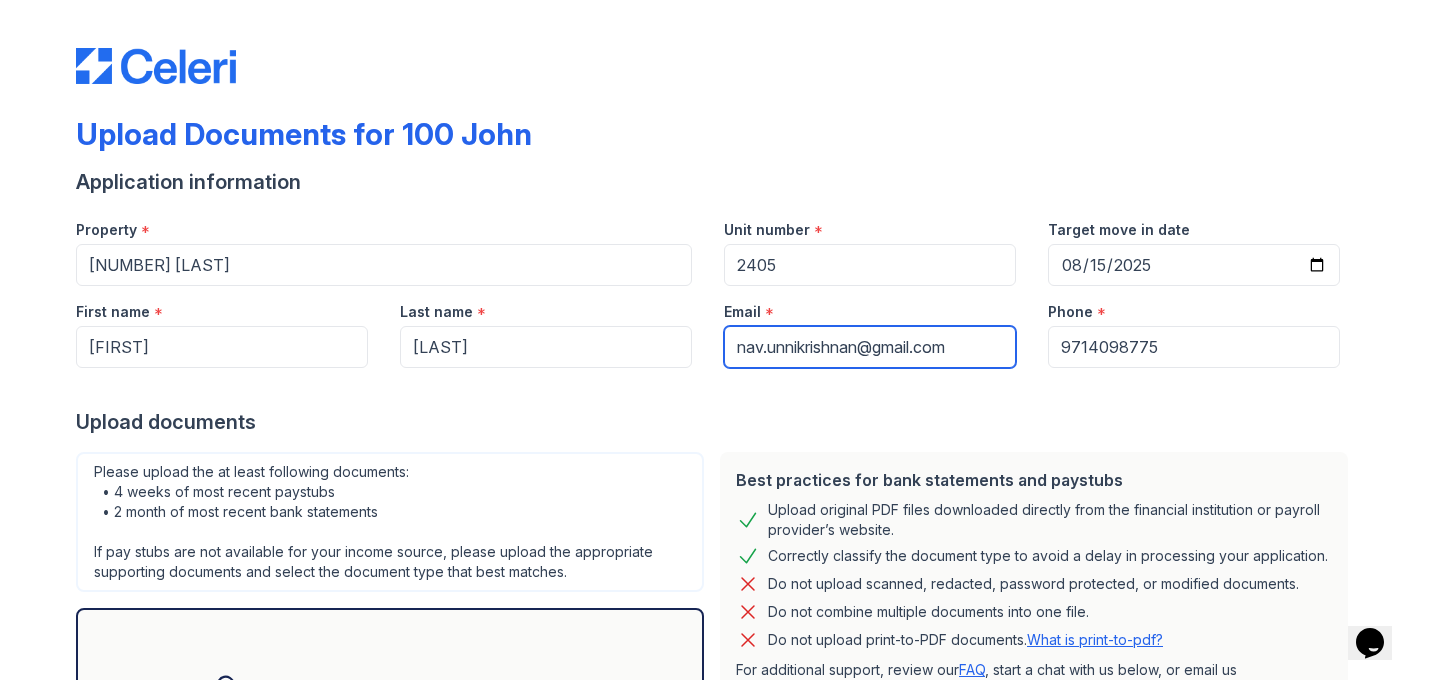 scroll, scrollTop: 565, scrollLeft: 0, axis: vertical 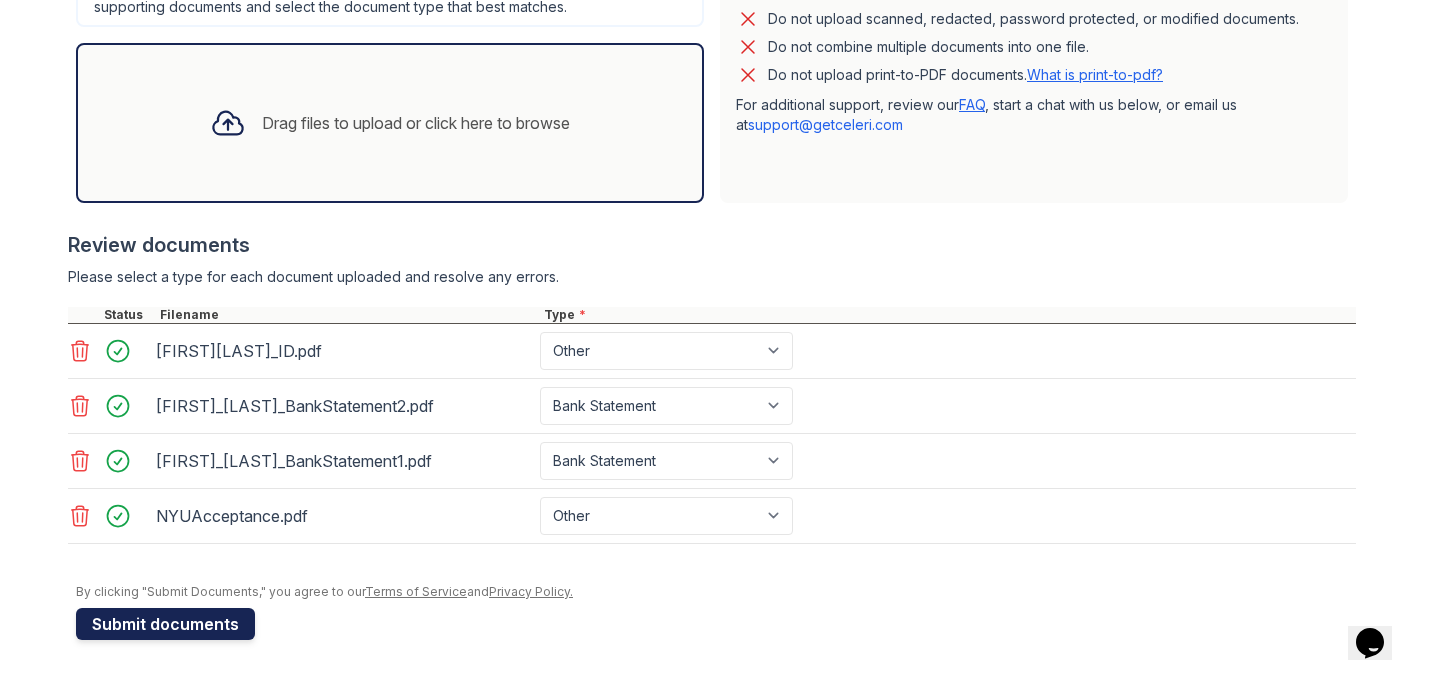 type on "nav.unnikrishnan@gmail.com" 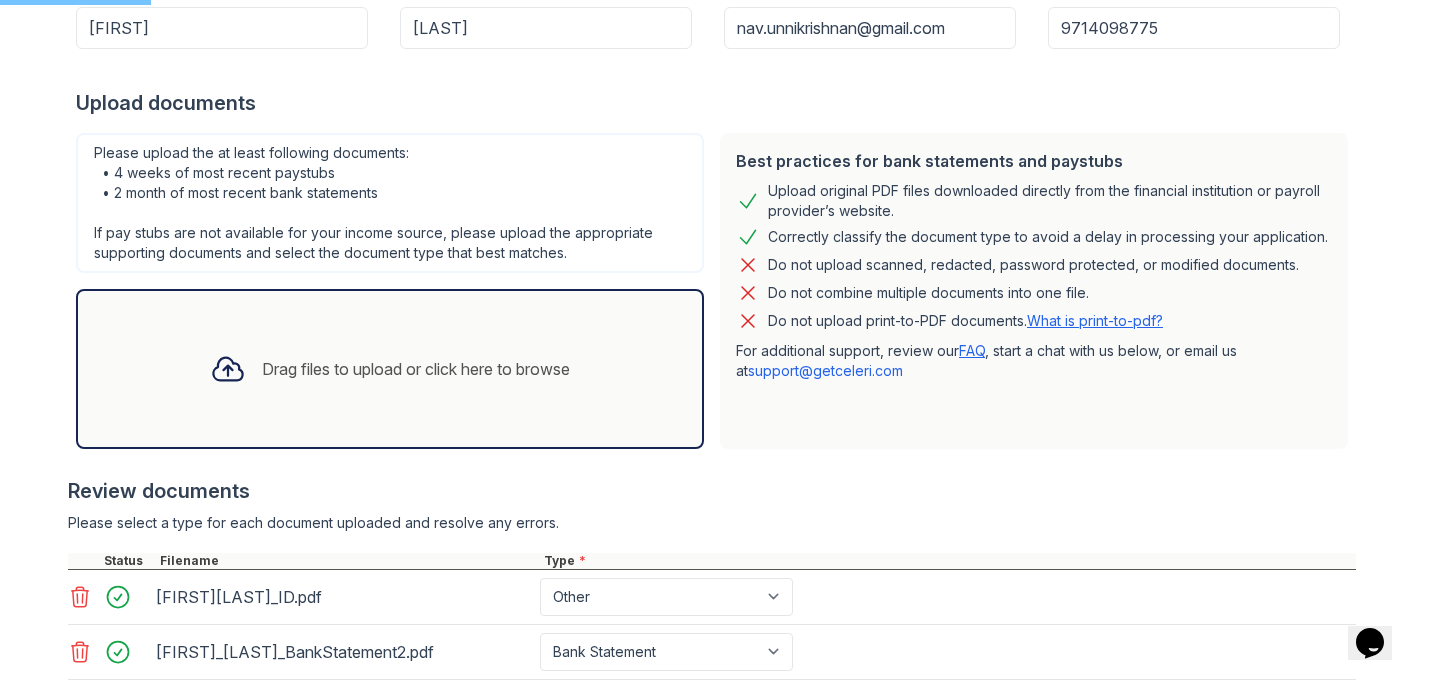 scroll, scrollTop: 565, scrollLeft: 0, axis: vertical 